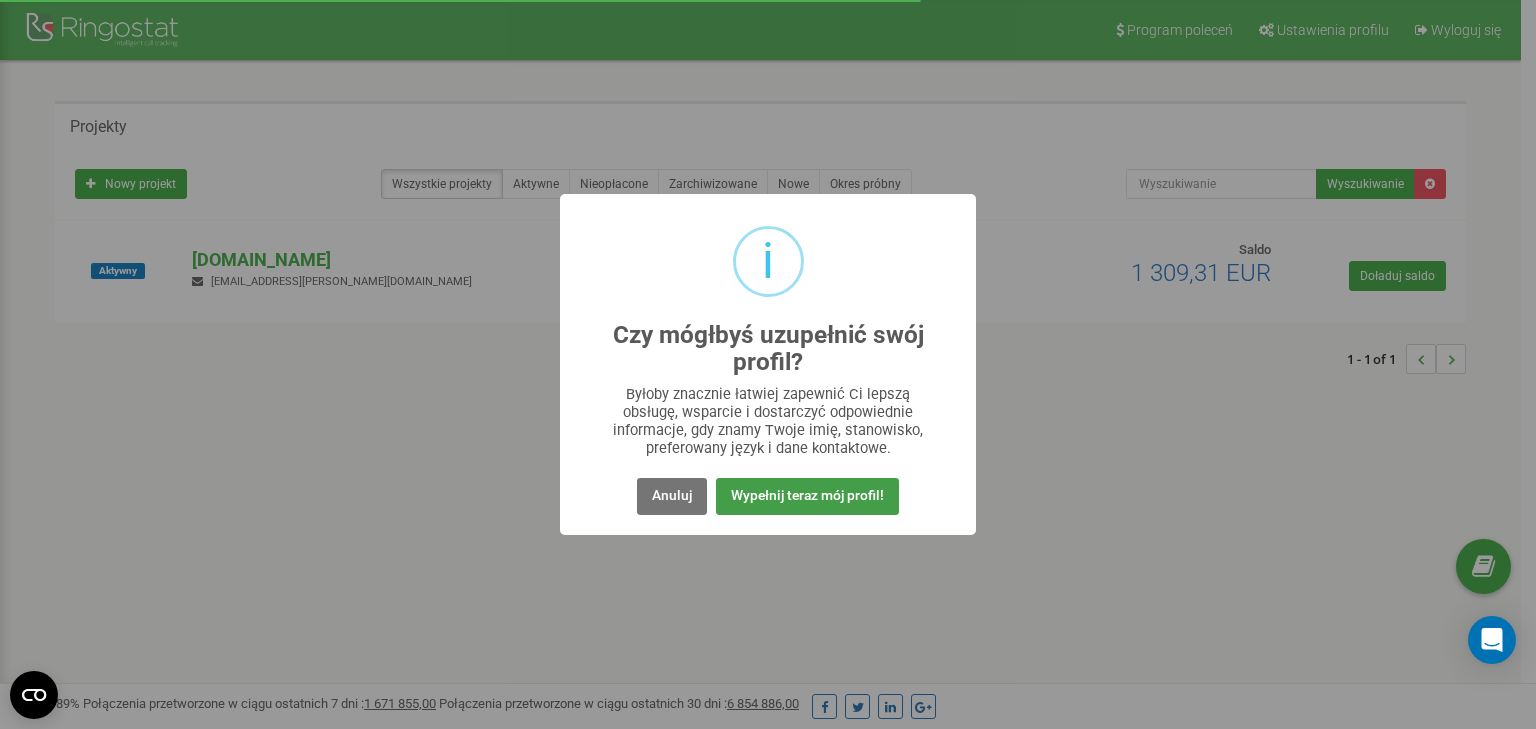 scroll, scrollTop: 0, scrollLeft: 0, axis: both 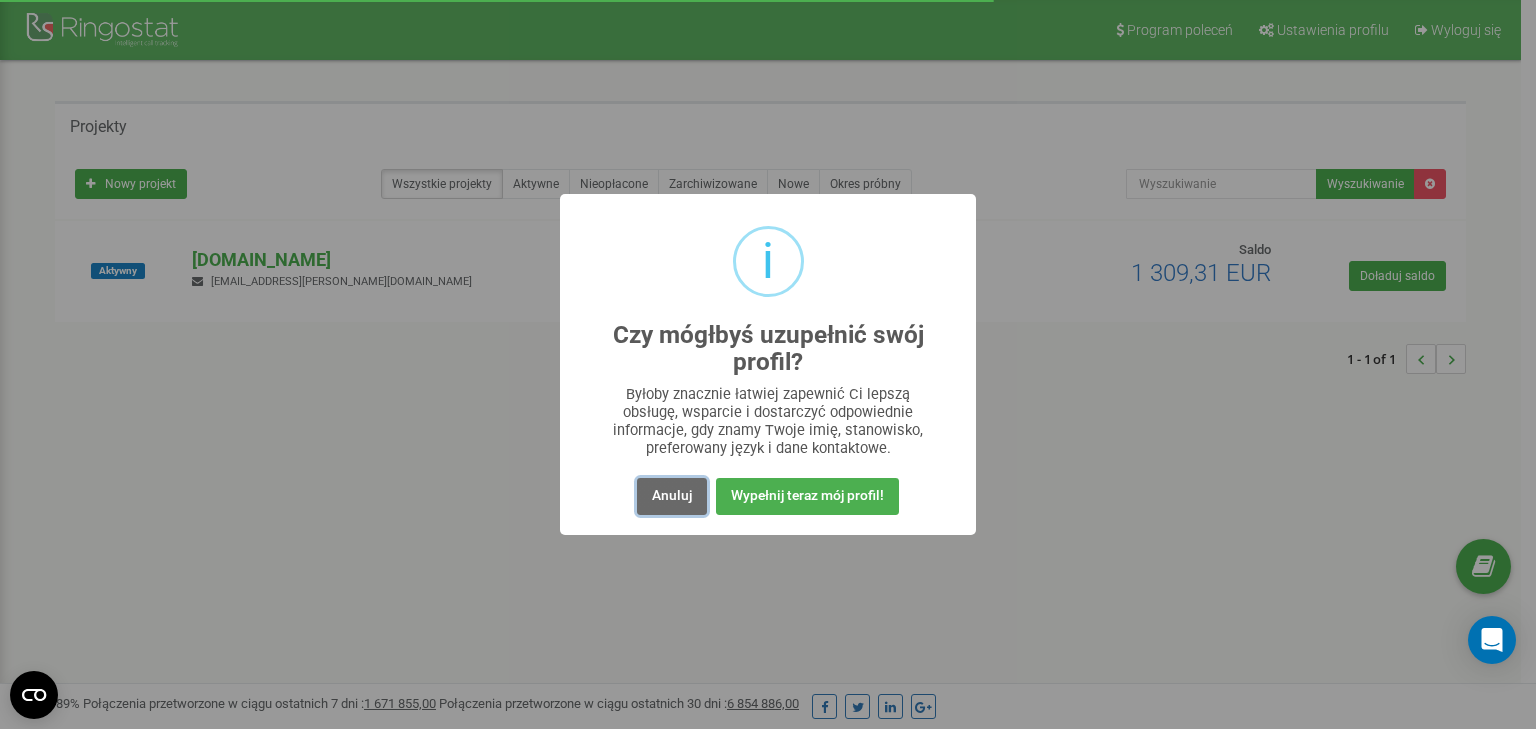 click on "Anuluj" at bounding box center (672, 496) 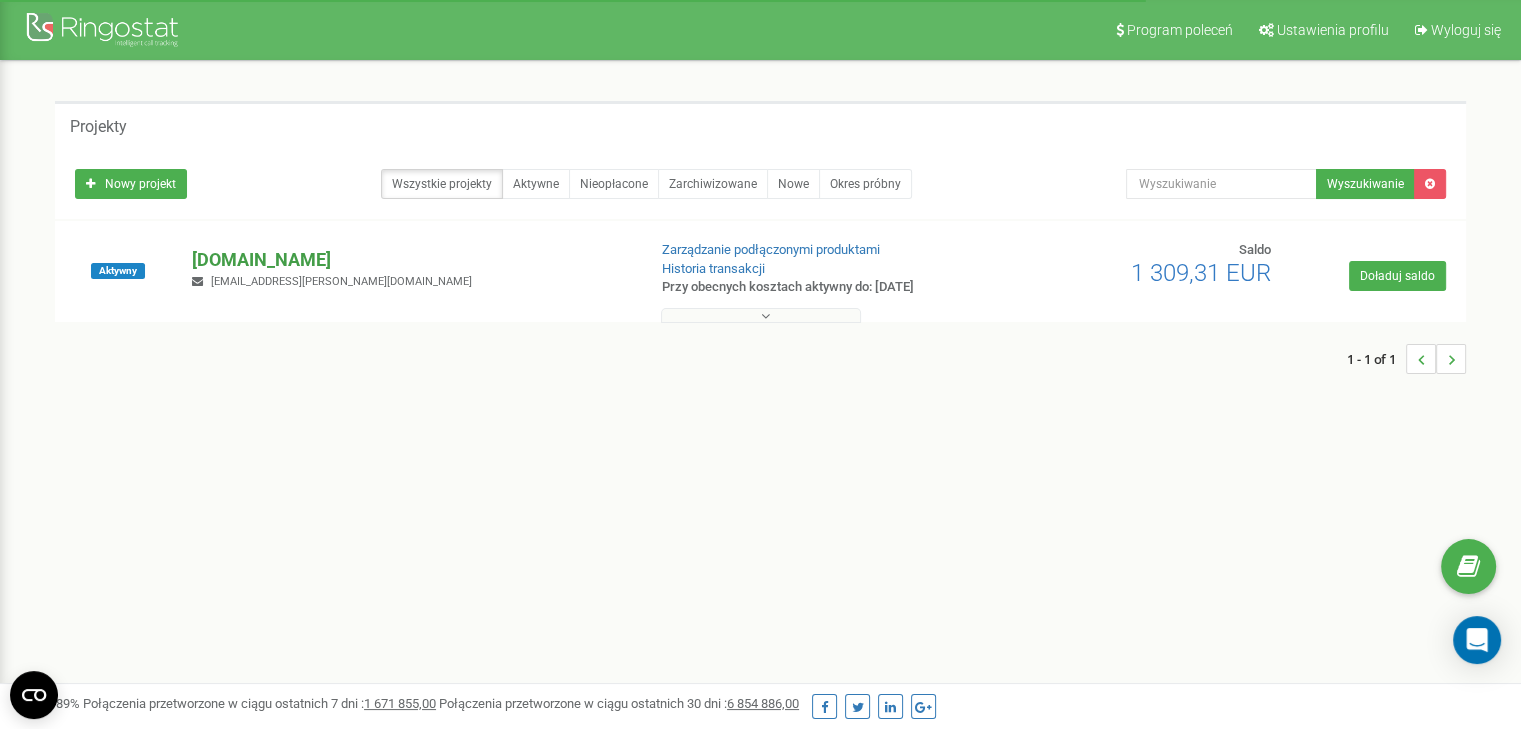 click on "[DOMAIN_NAME]" at bounding box center (410, 260) 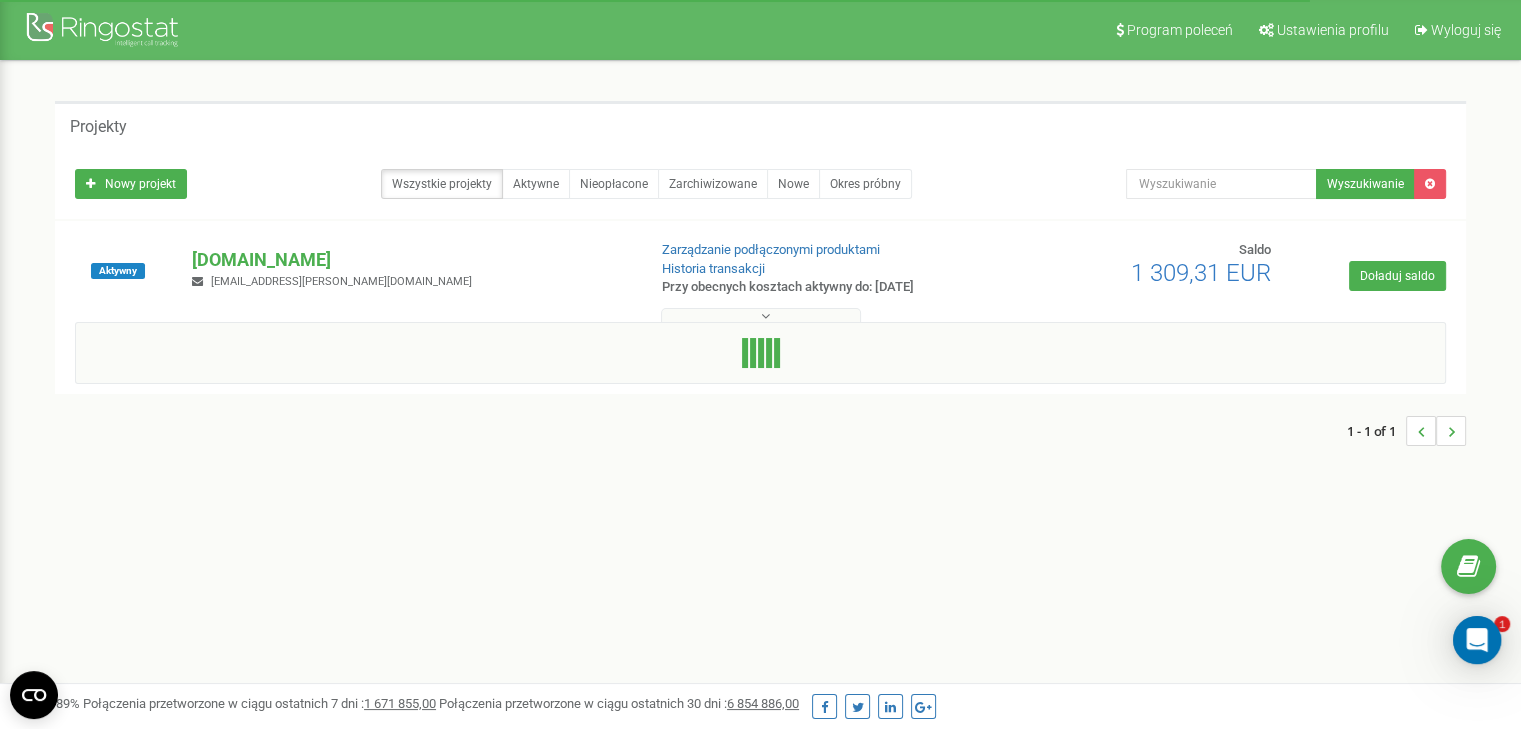 scroll, scrollTop: 0, scrollLeft: 0, axis: both 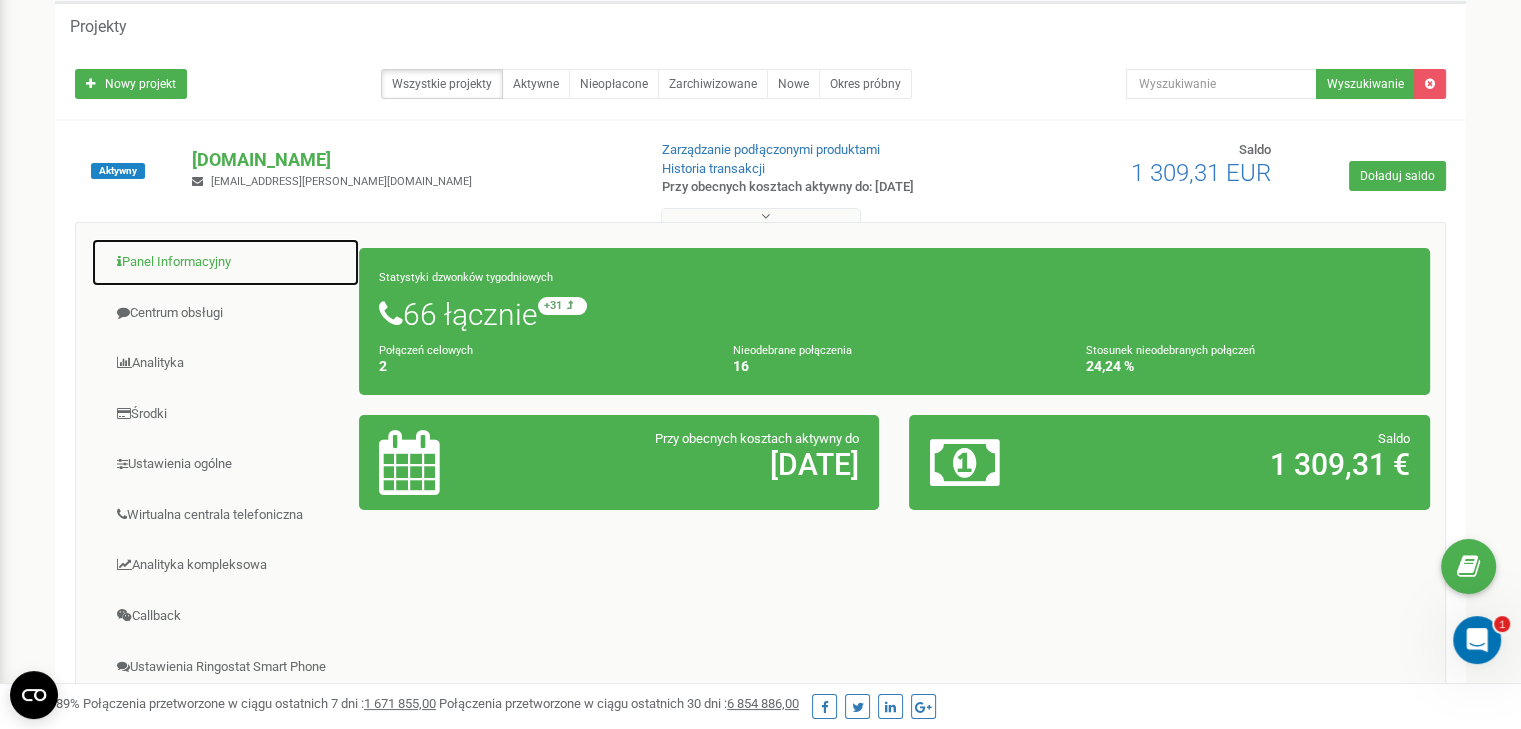 click on "Panel Informacyjny" at bounding box center (225, 262) 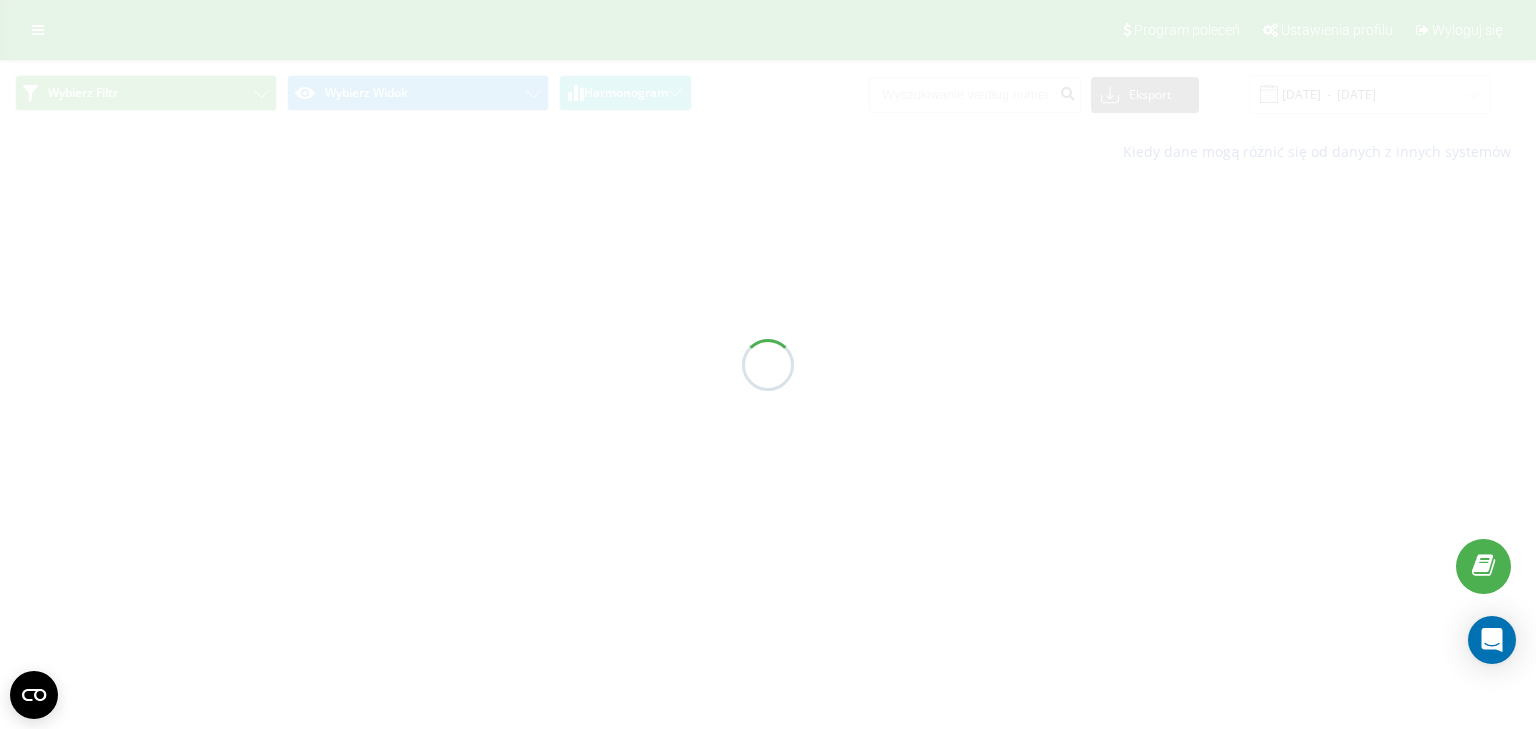 scroll, scrollTop: 0, scrollLeft: 0, axis: both 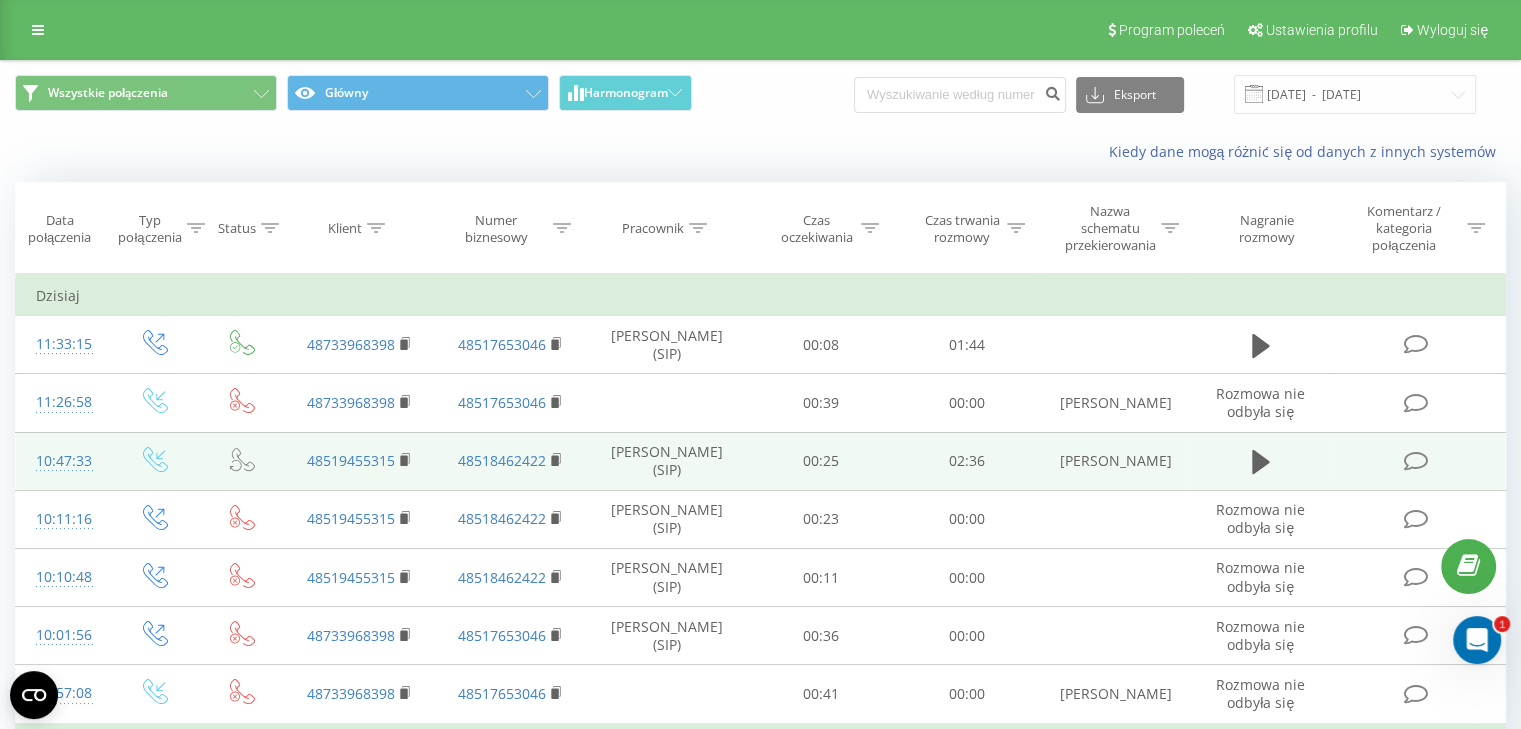 click at bounding box center (1415, 461) 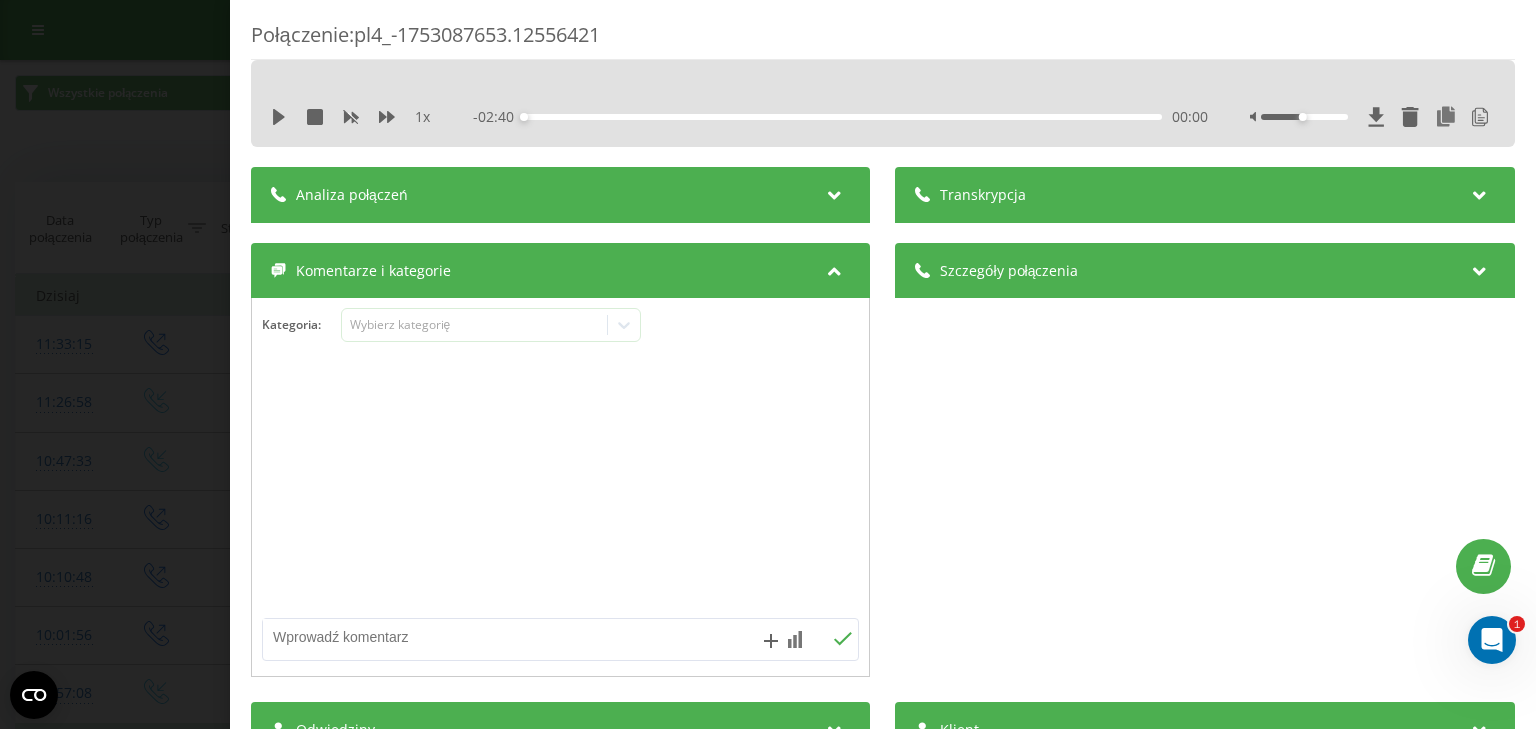 click on "Analiza połączeń" at bounding box center (560, 195) 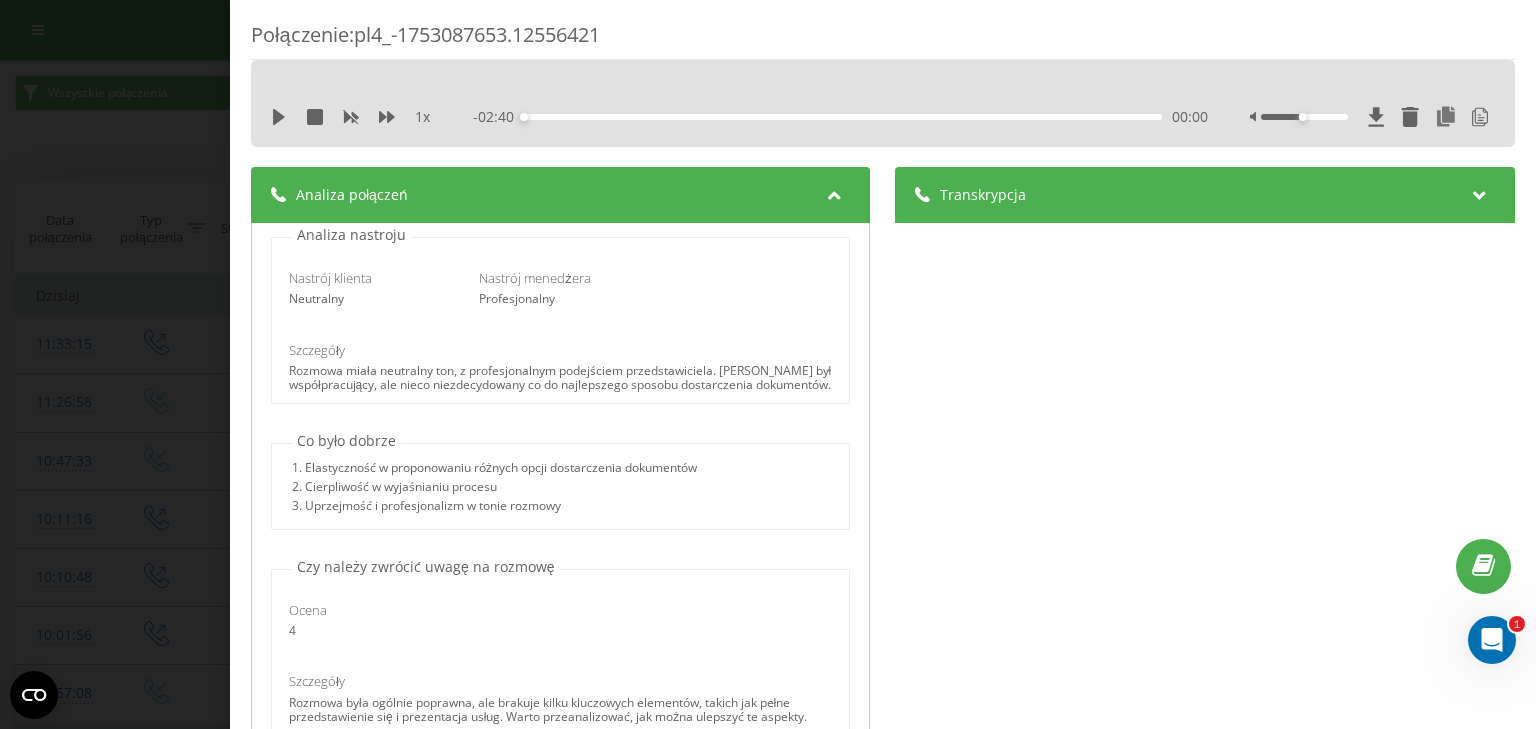 scroll, scrollTop: 533, scrollLeft: 0, axis: vertical 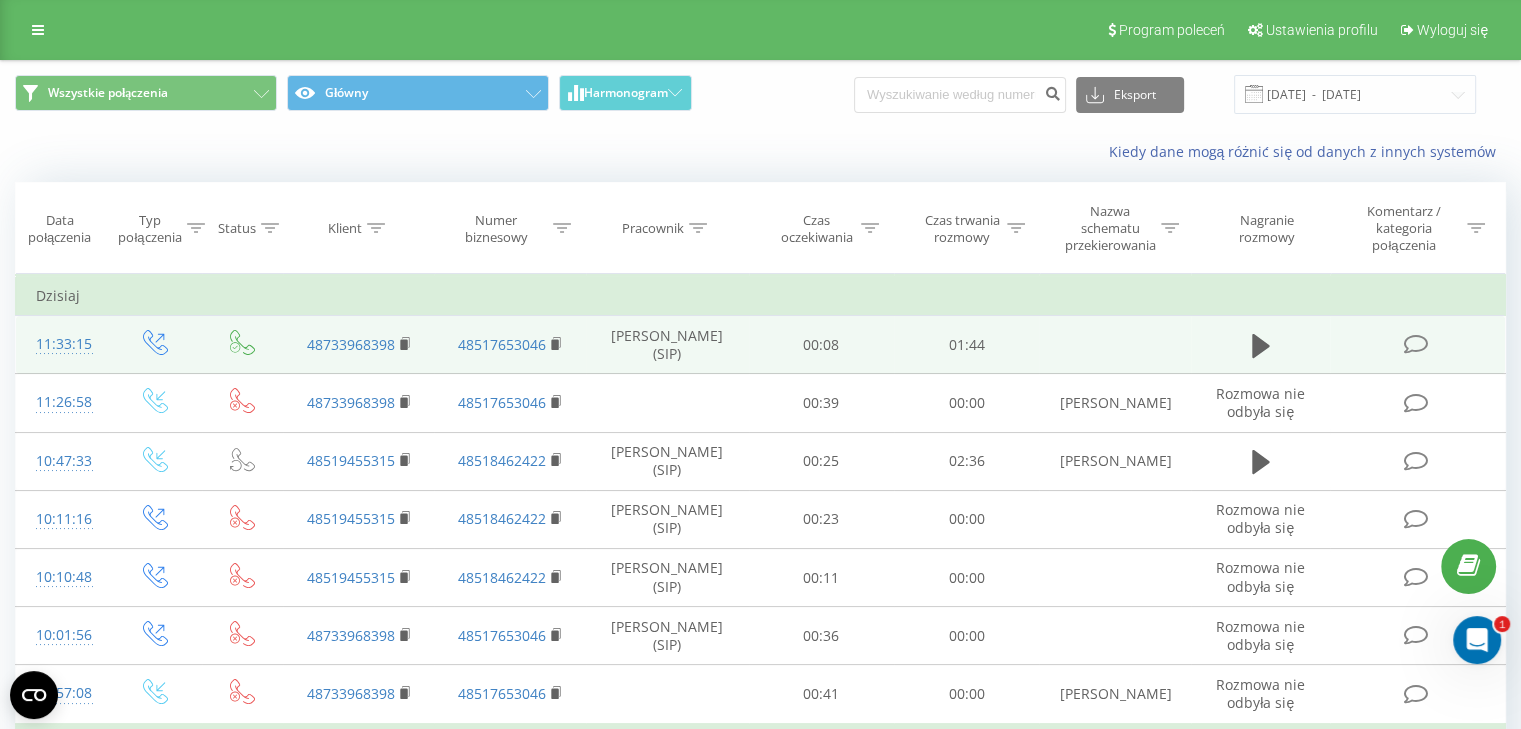 click at bounding box center (1415, 344) 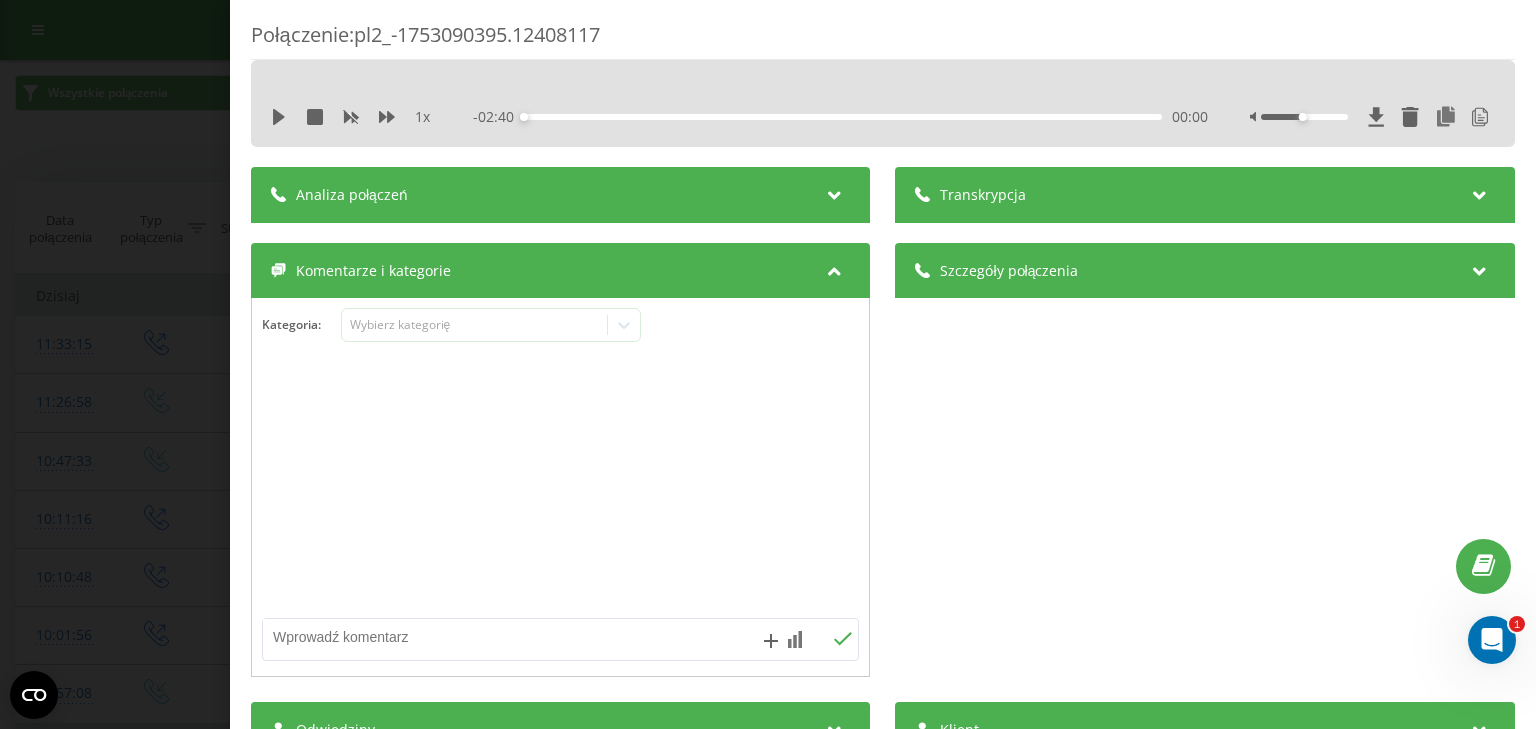 click on "Analiza połączeń" at bounding box center (352, 195) 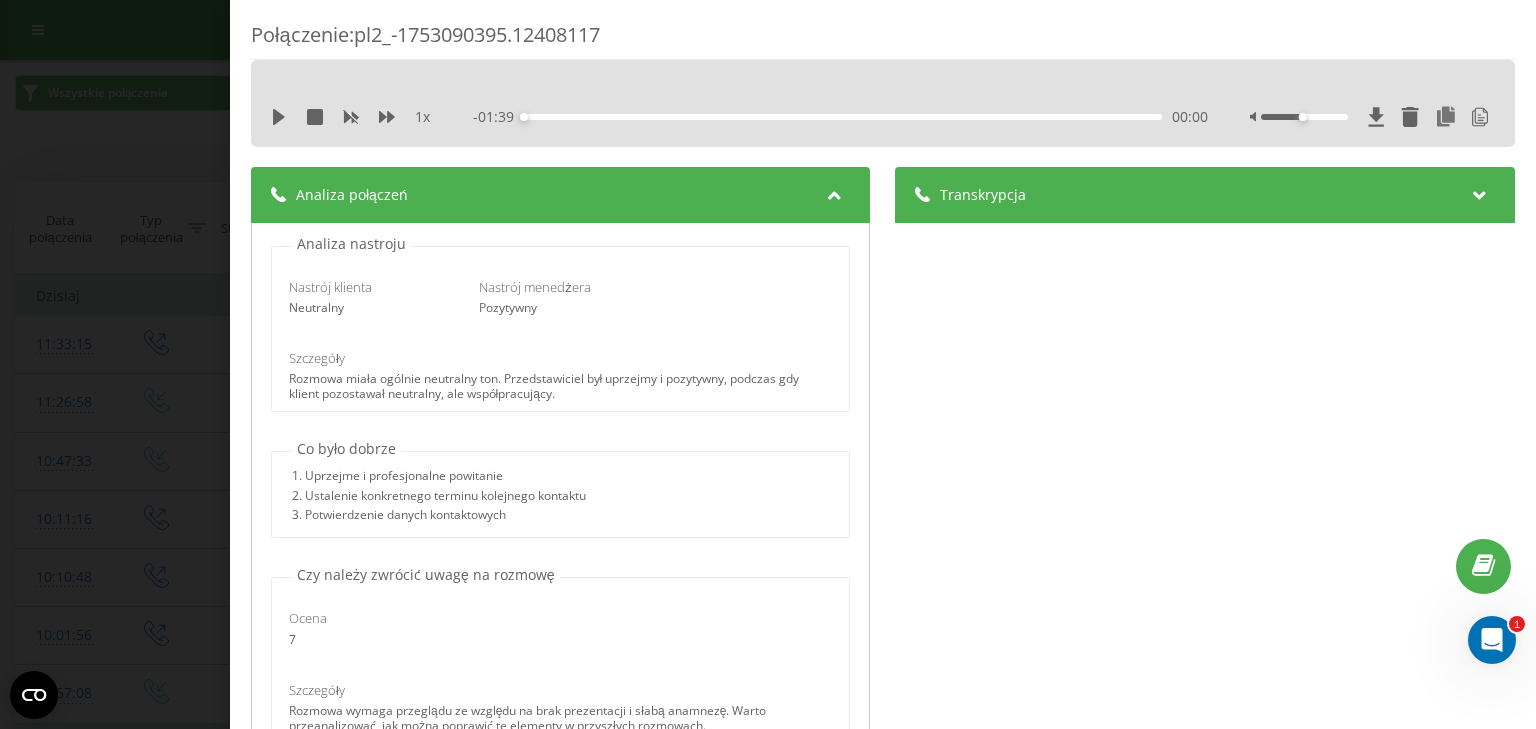 scroll, scrollTop: 499, scrollLeft: 0, axis: vertical 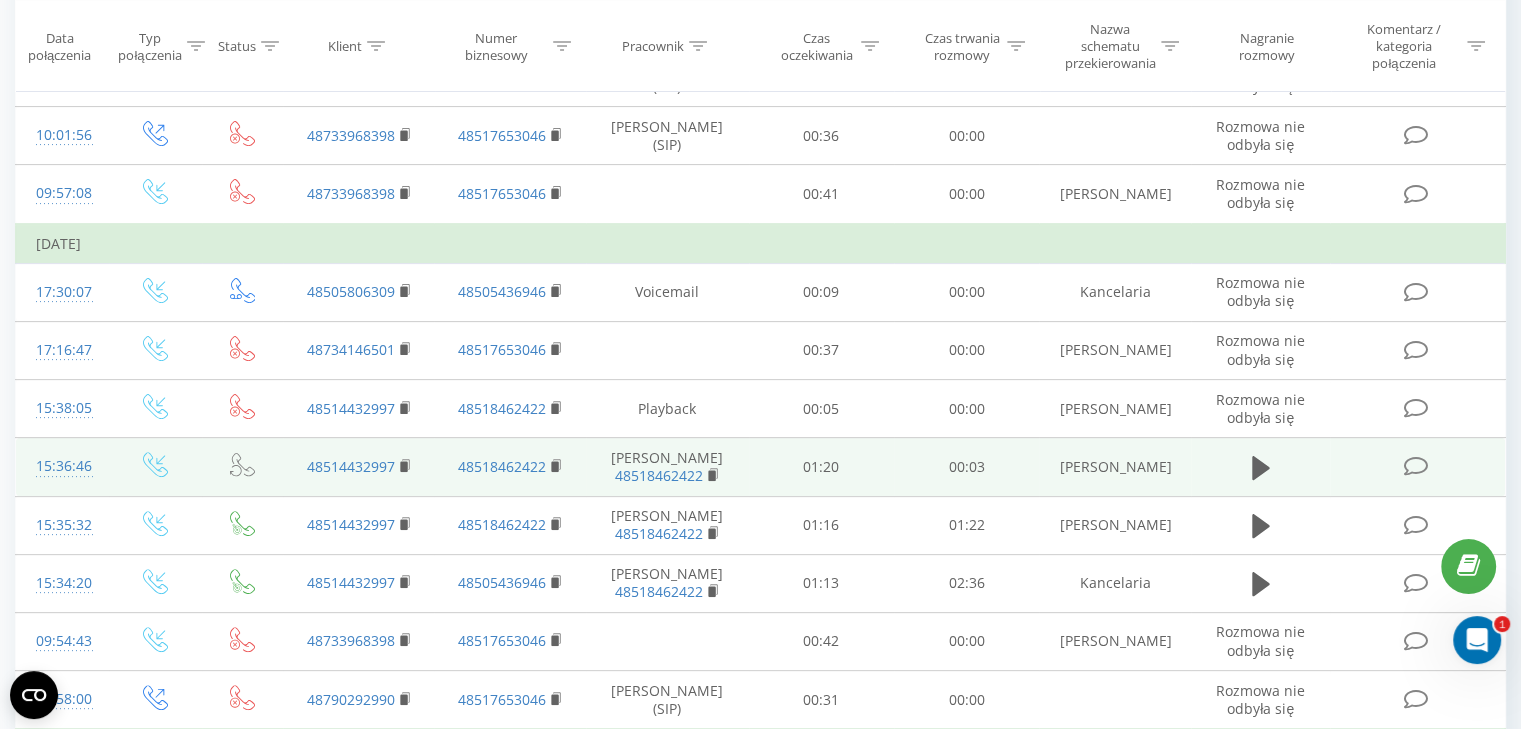 click at bounding box center [1415, 466] 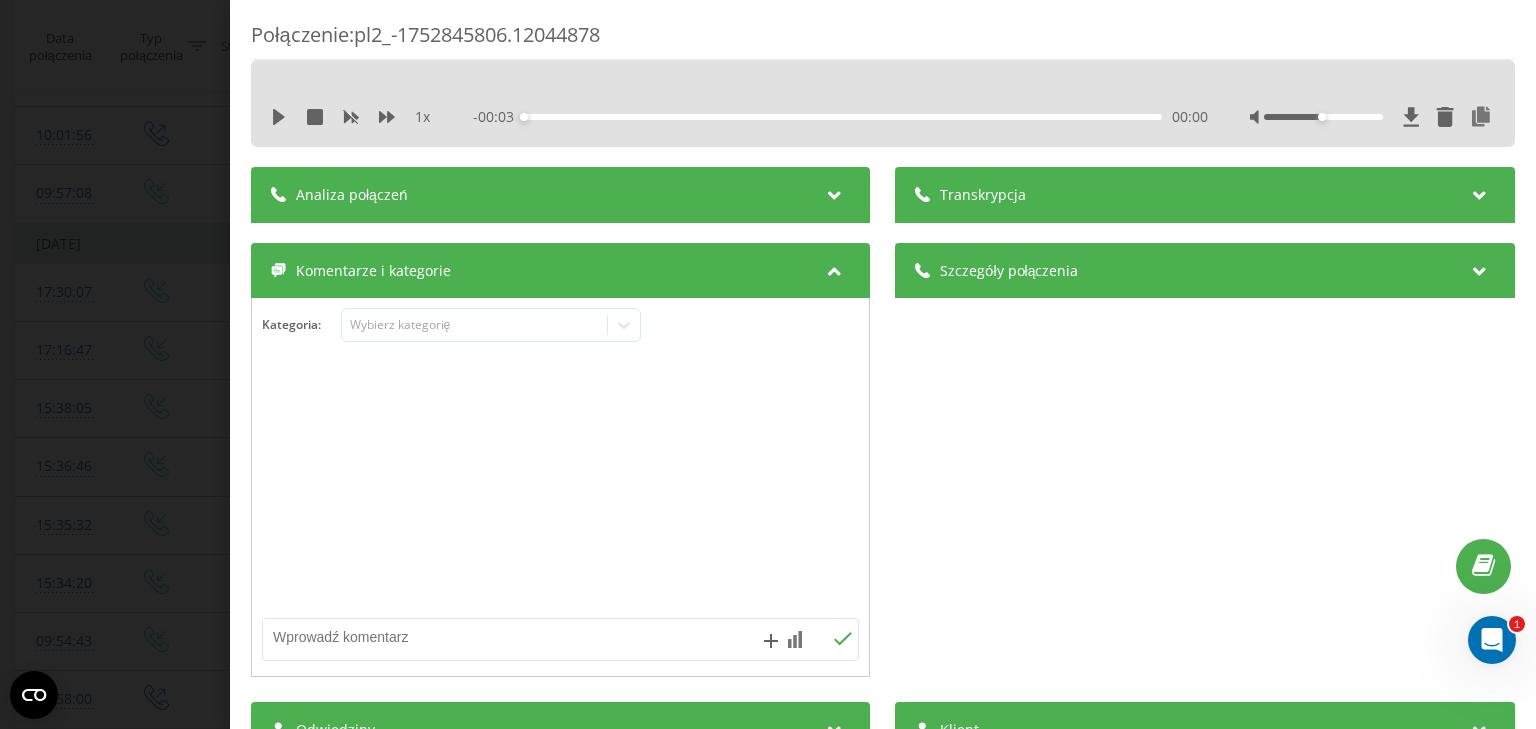 click on "Analiza połączeń" at bounding box center [560, 195] 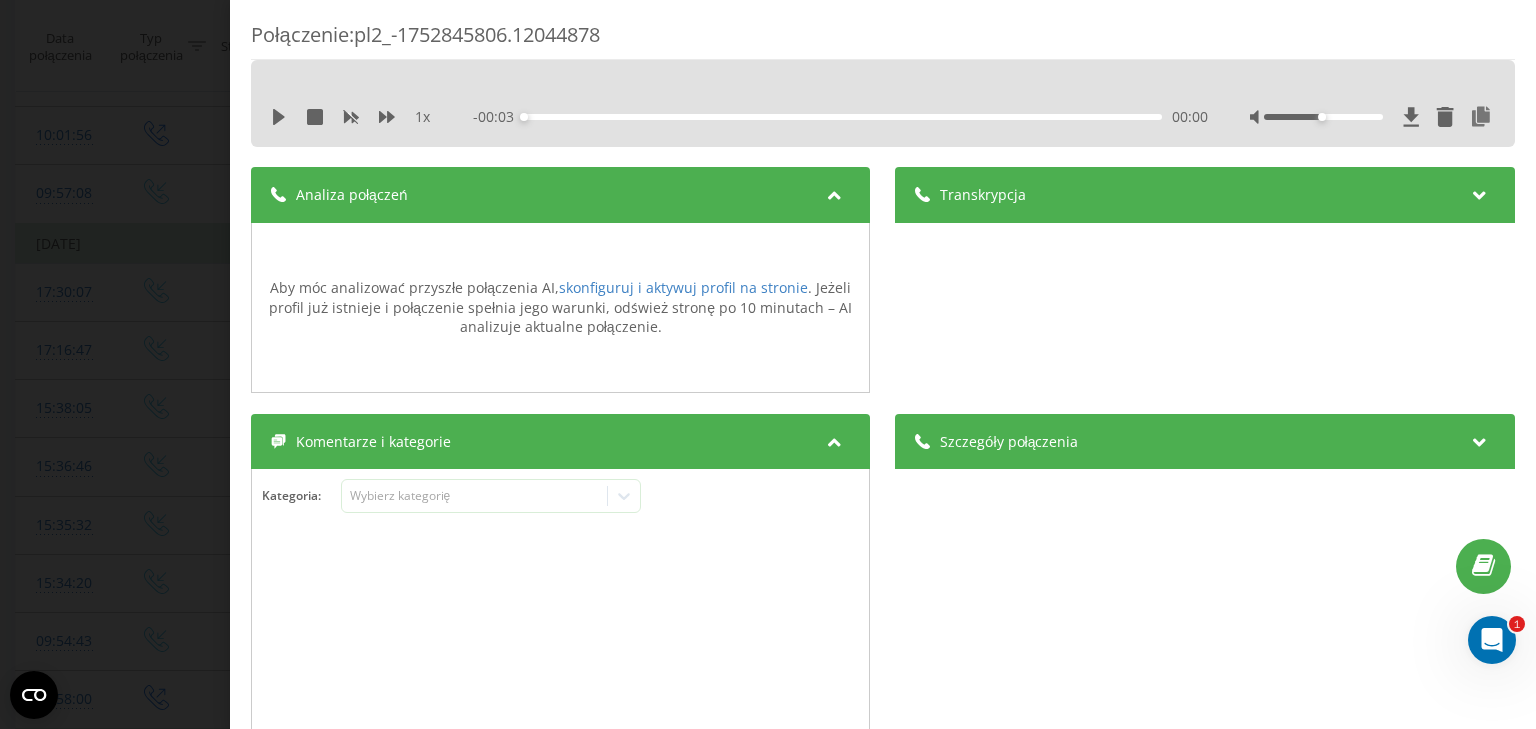 click on "Analiza połączeń" at bounding box center [560, 195] 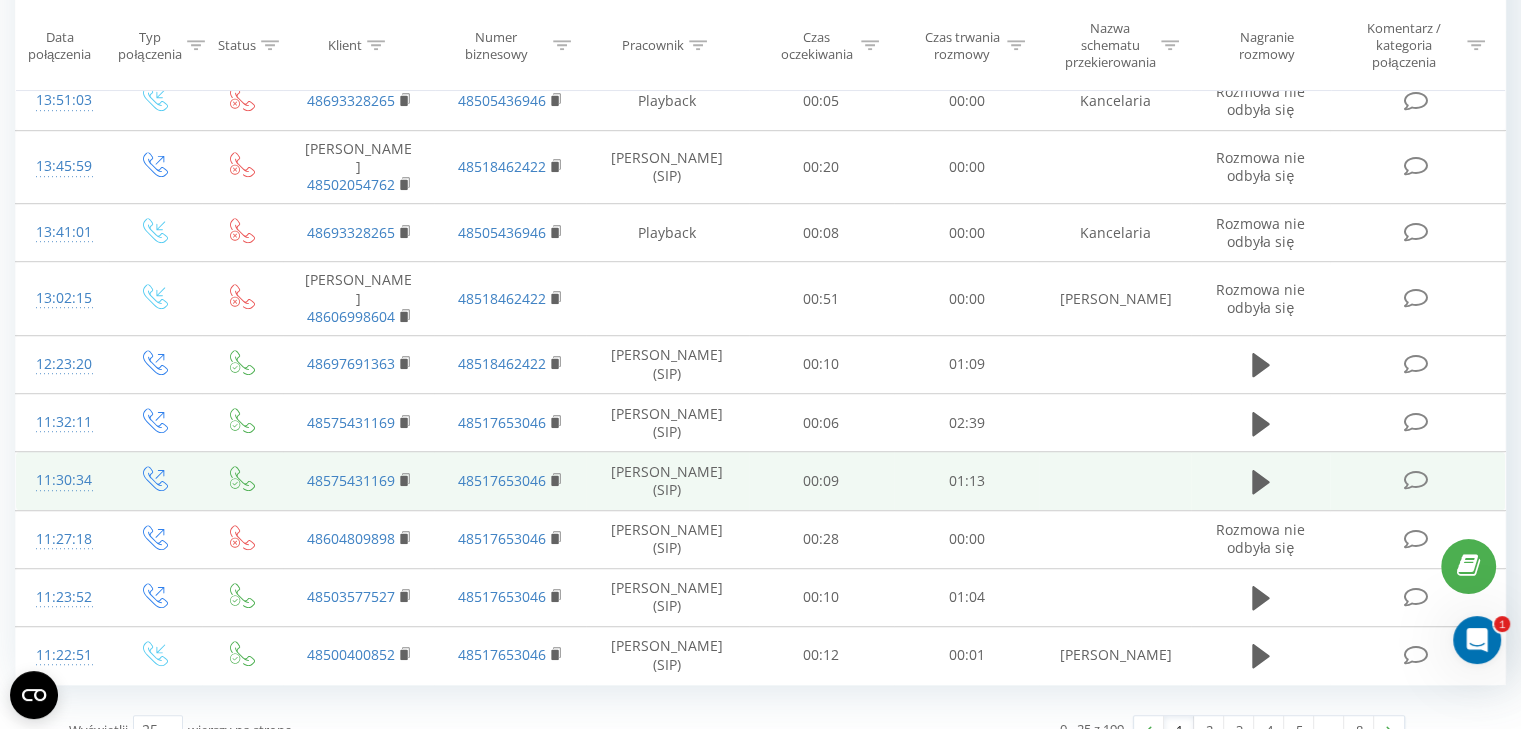 scroll, scrollTop: 1200, scrollLeft: 0, axis: vertical 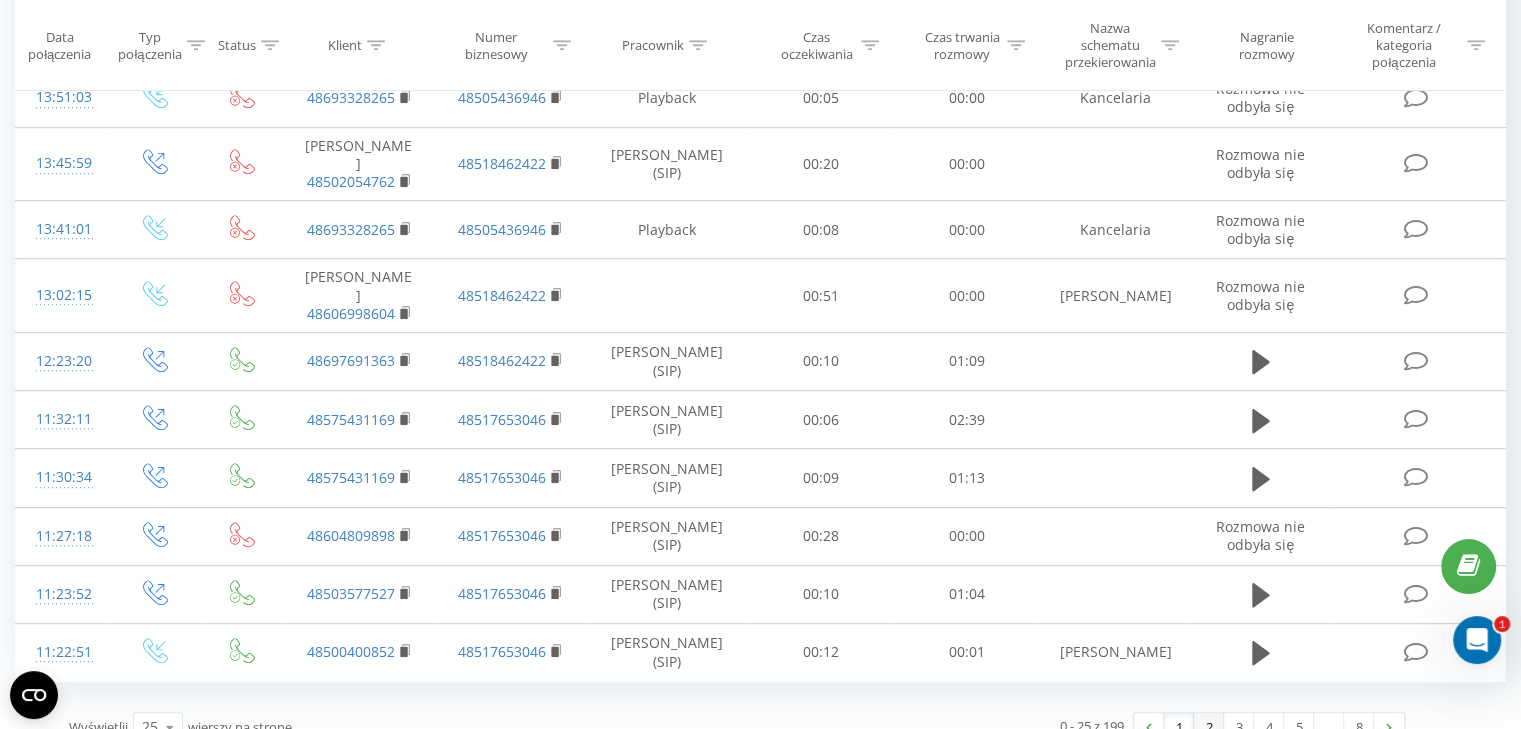 click on "2" at bounding box center [1209, 727] 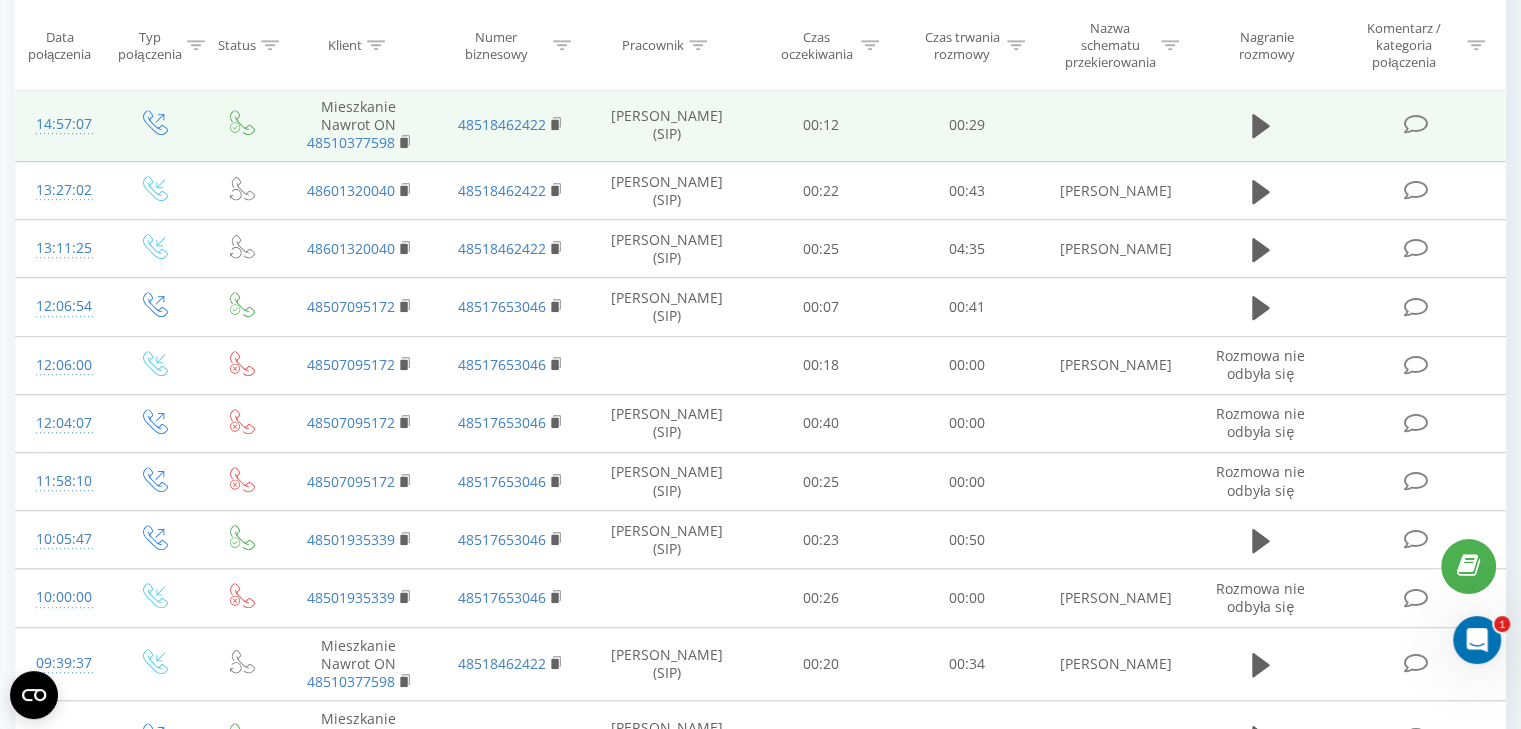 scroll, scrollTop: 1330, scrollLeft: 0, axis: vertical 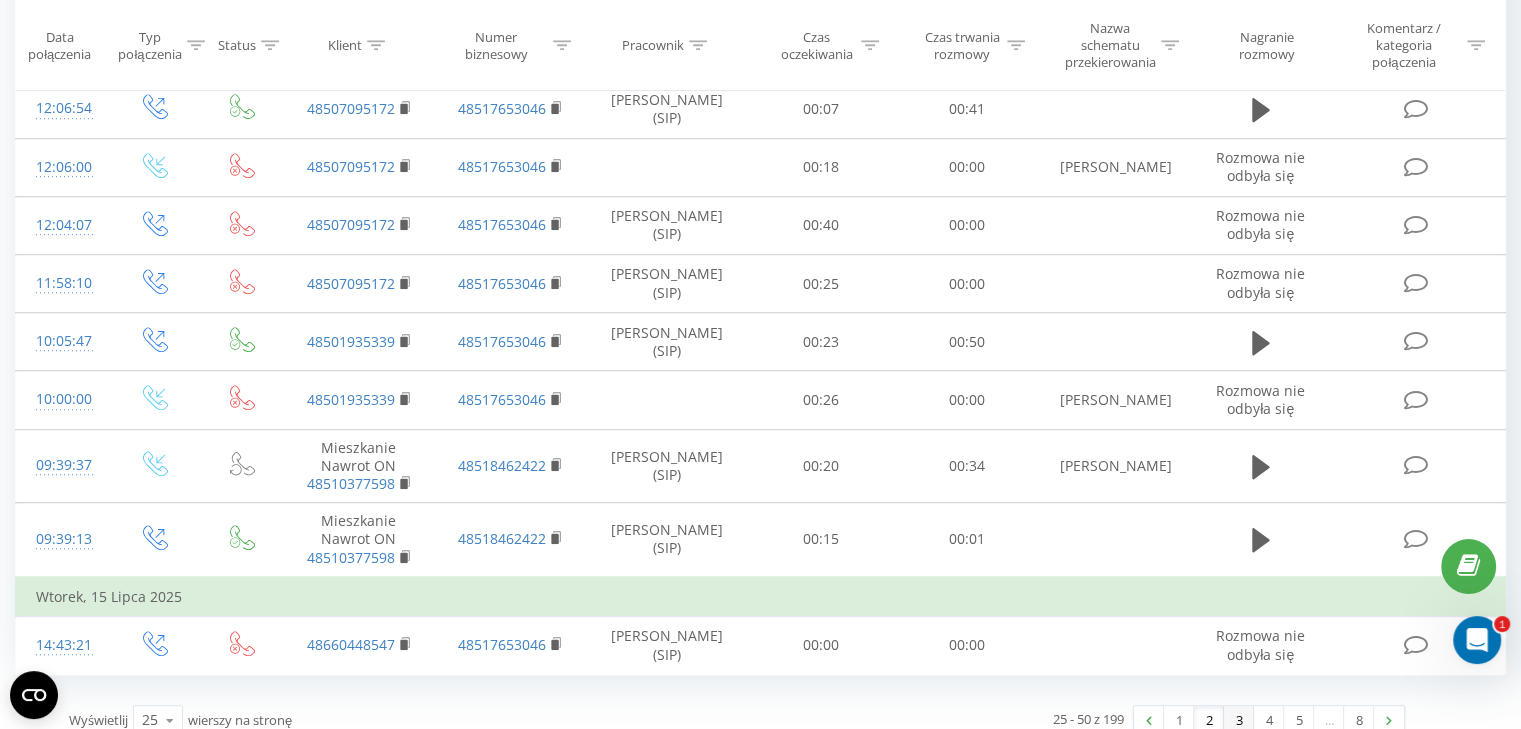 click on "3" at bounding box center (1239, 720) 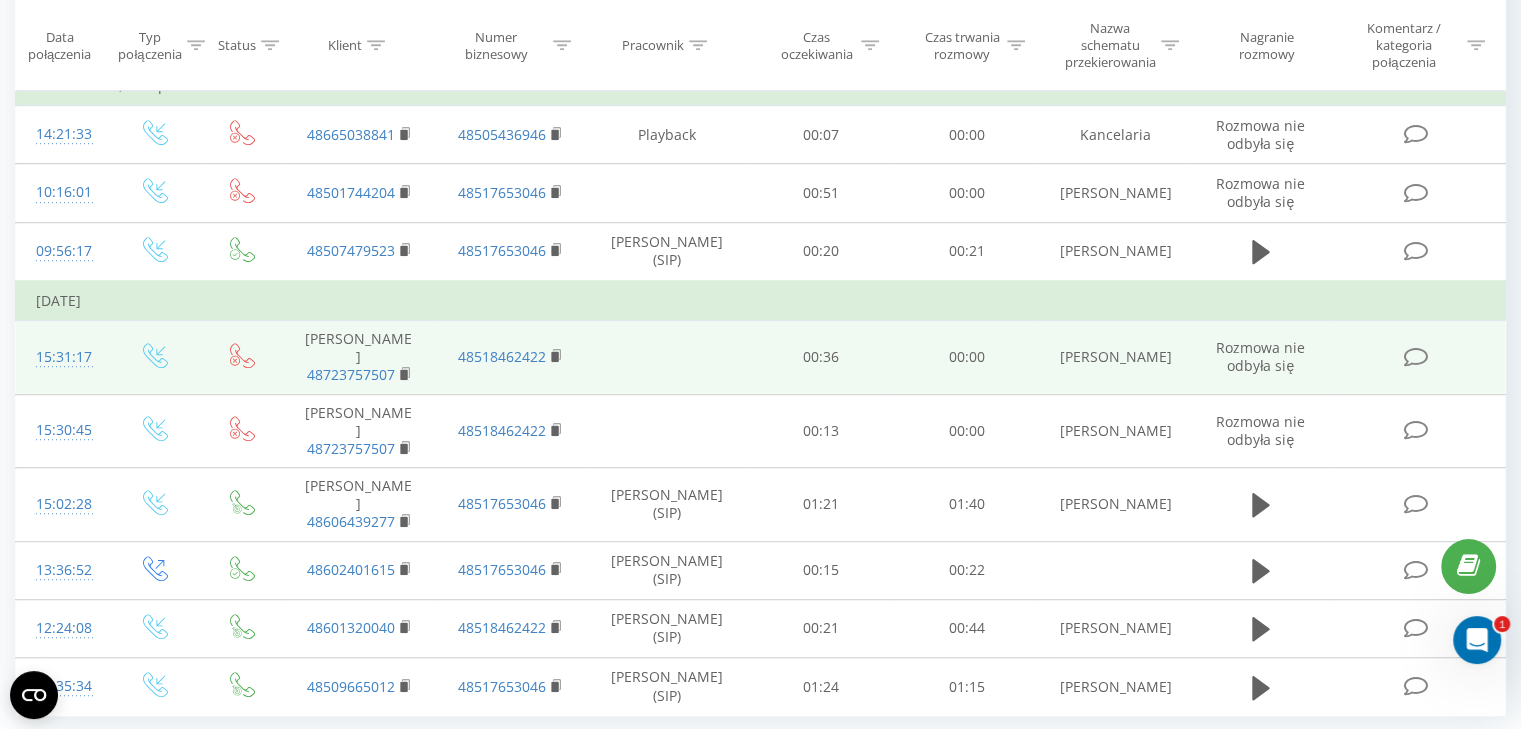 scroll, scrollTop: 1237, scrollLeft: 0, axis: vertical 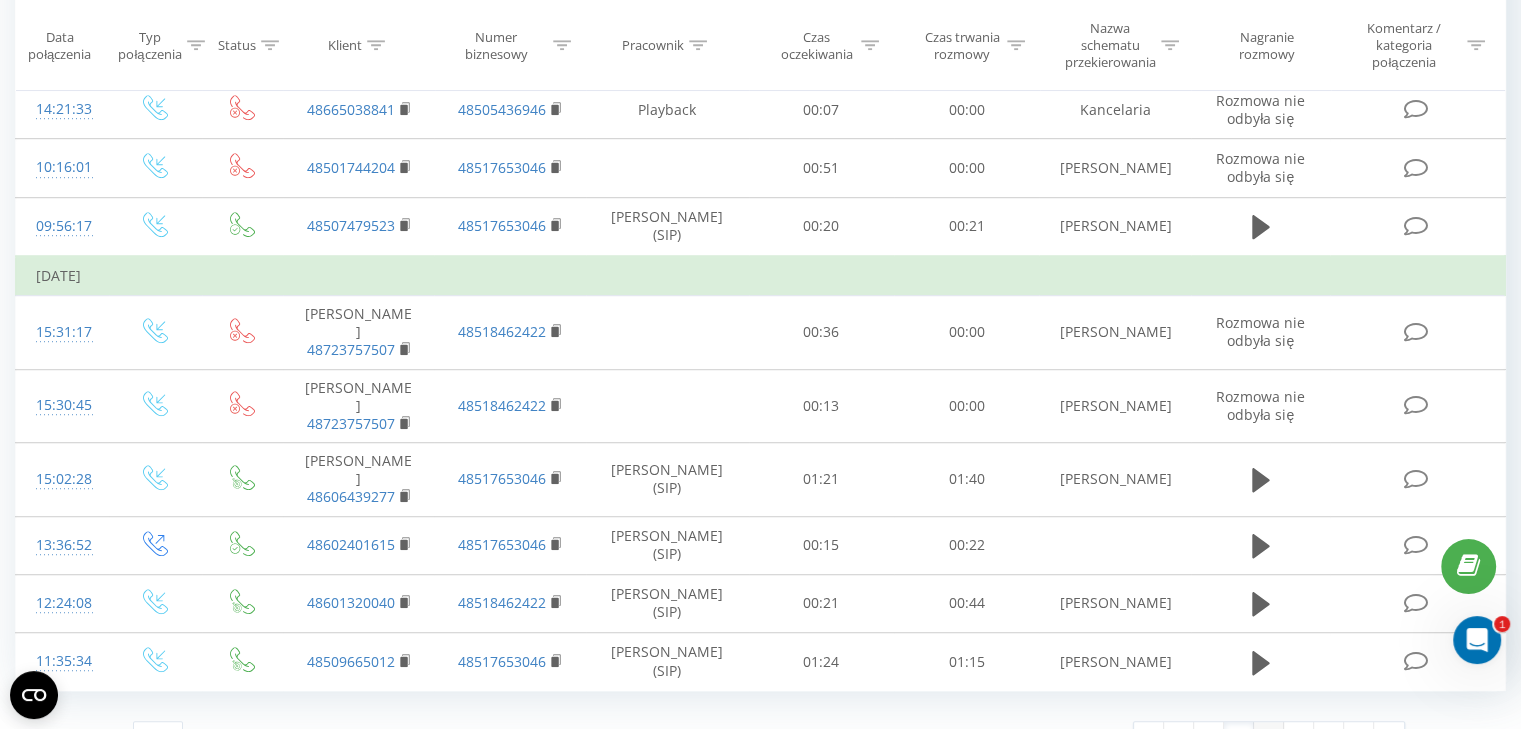 click on "4" at bounding box center (1269, 736) 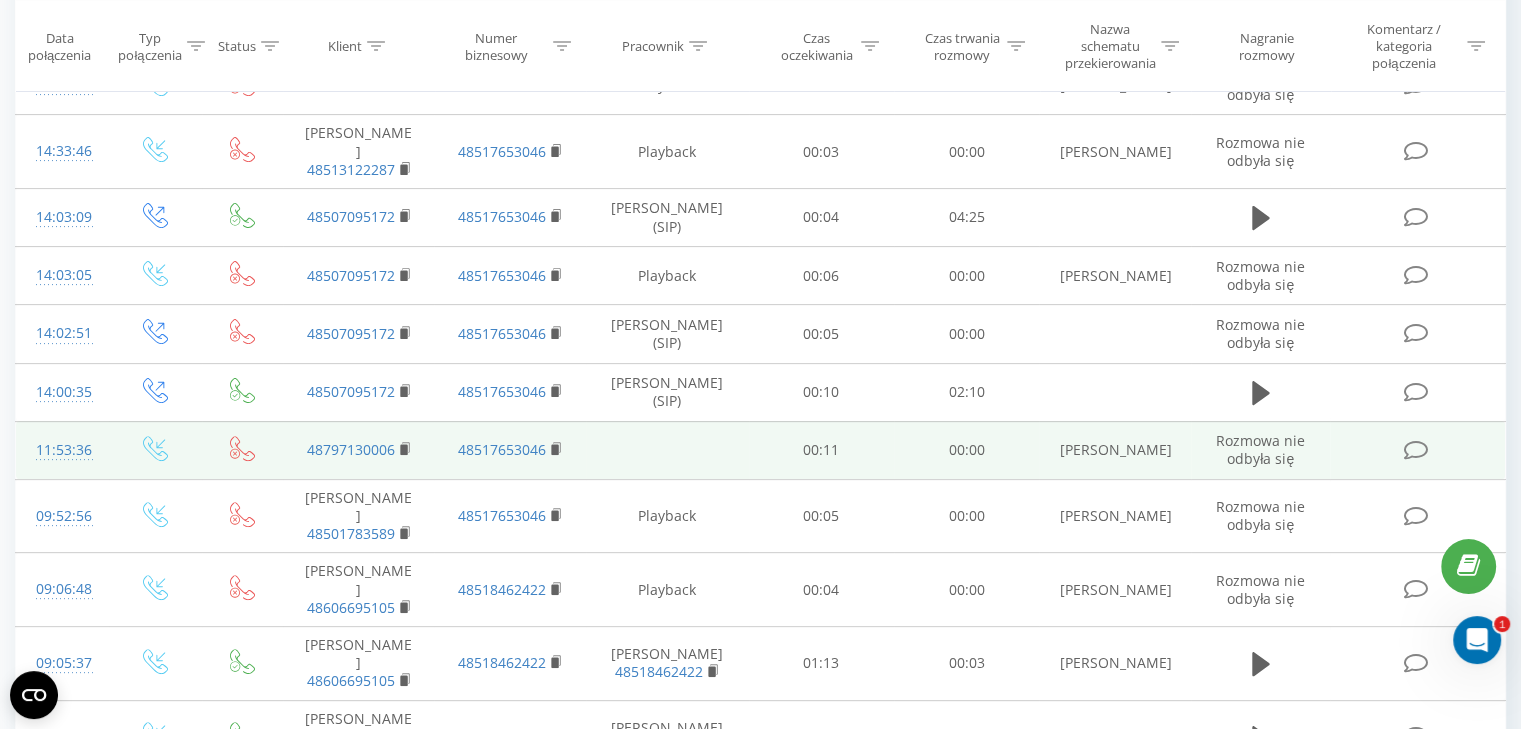 scroll, scrollTop: 732, scrollLeft: 0, axis: vertical 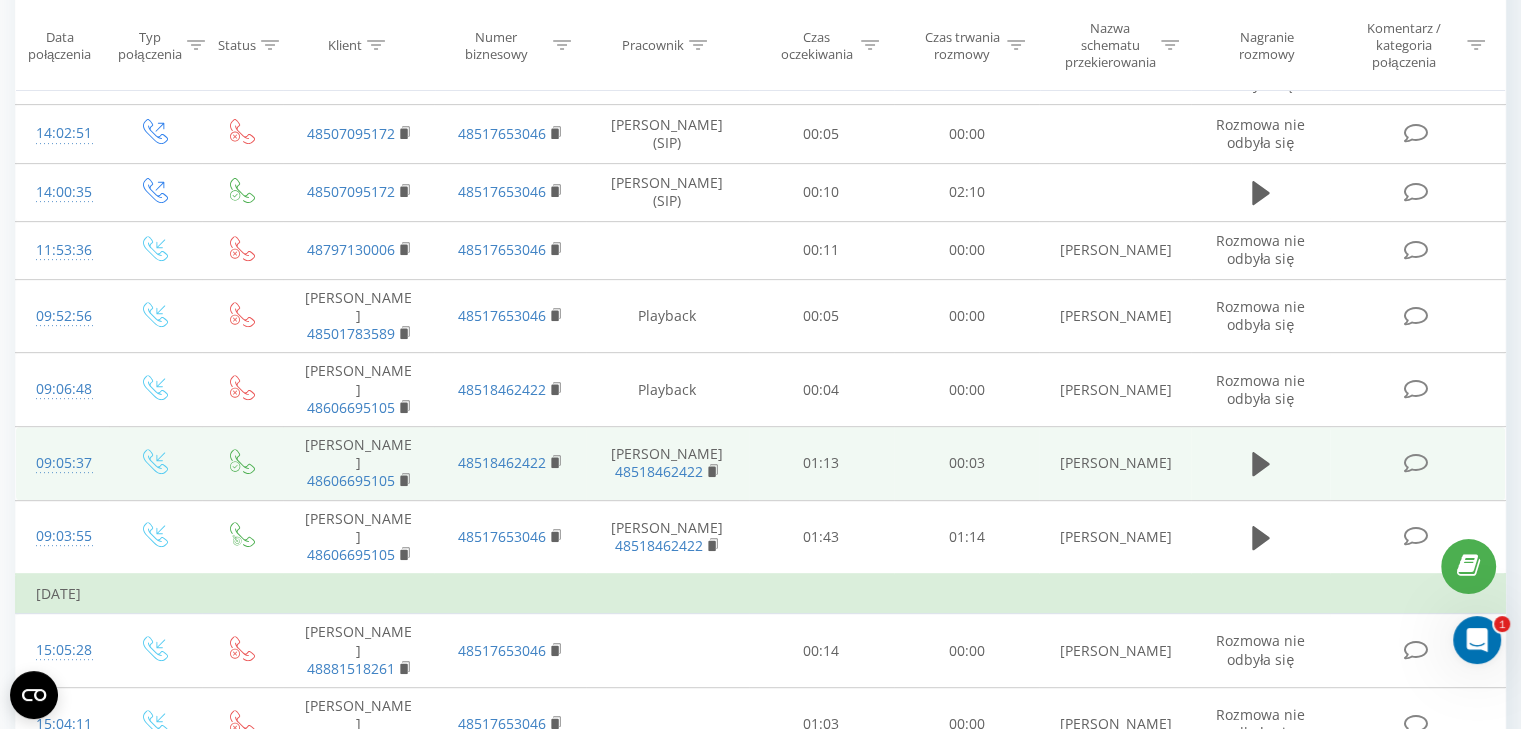click at bounding box center (1415, 463) 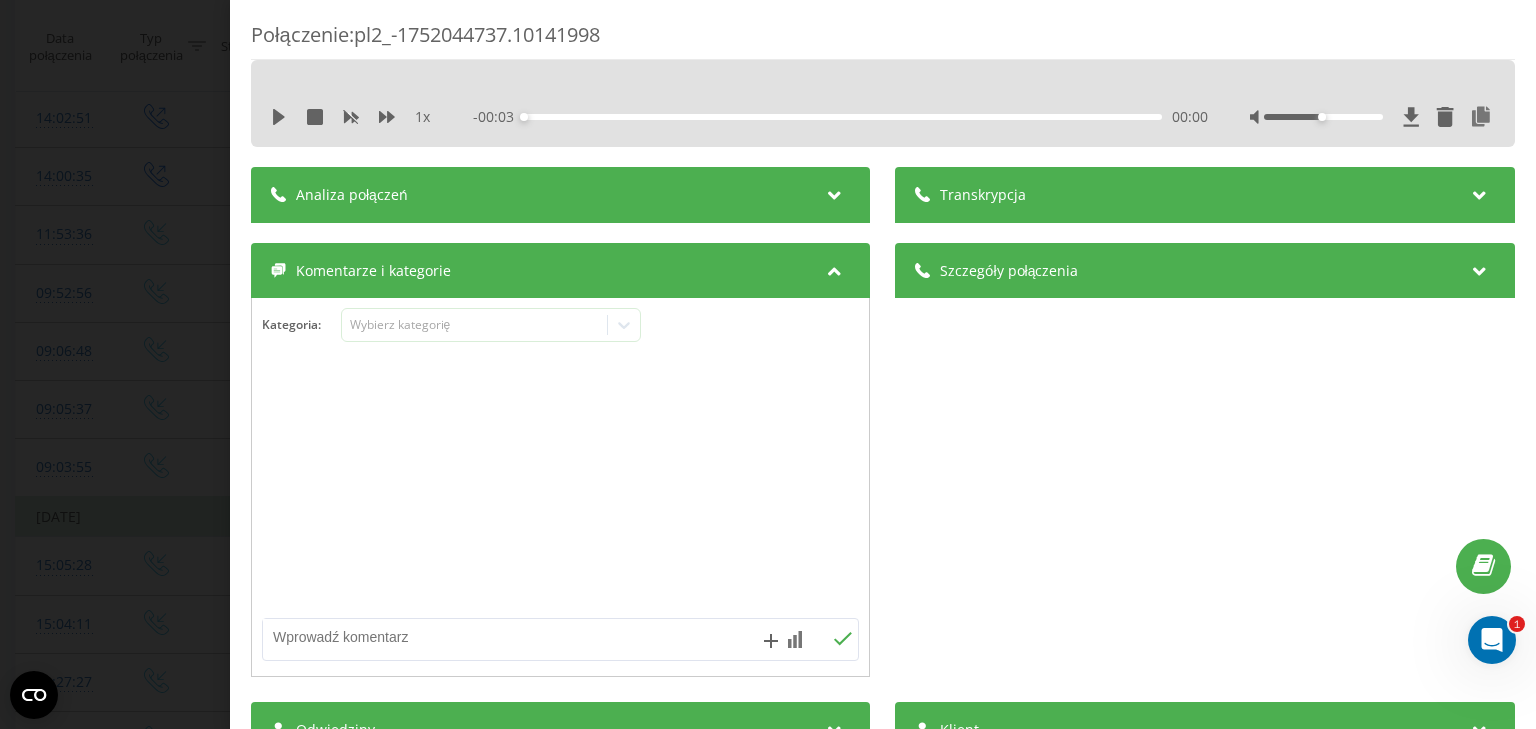 click on "Analiza połączeń" at bounding box center [352, 195] 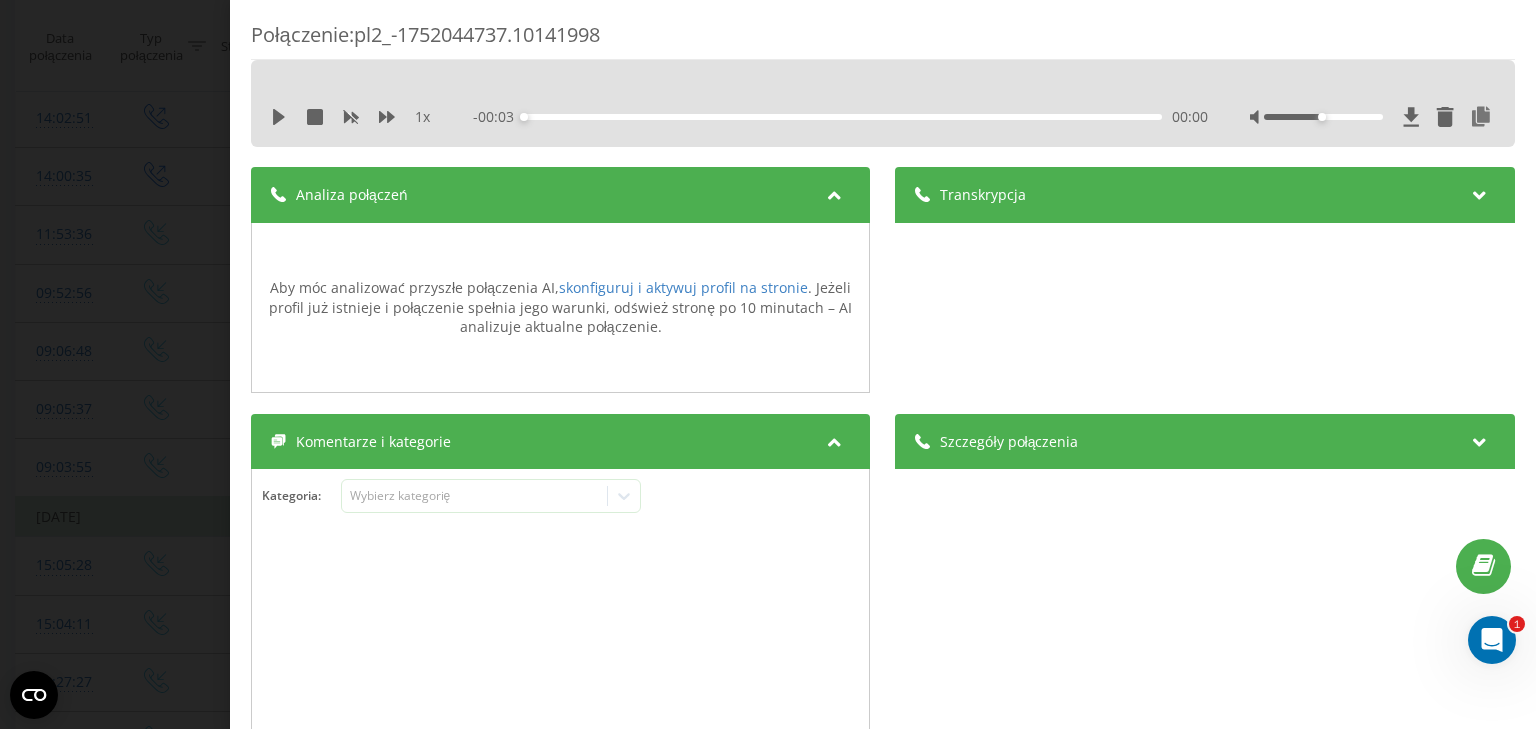 click on "Analiza połączeń" at bounding box center (352, 195) 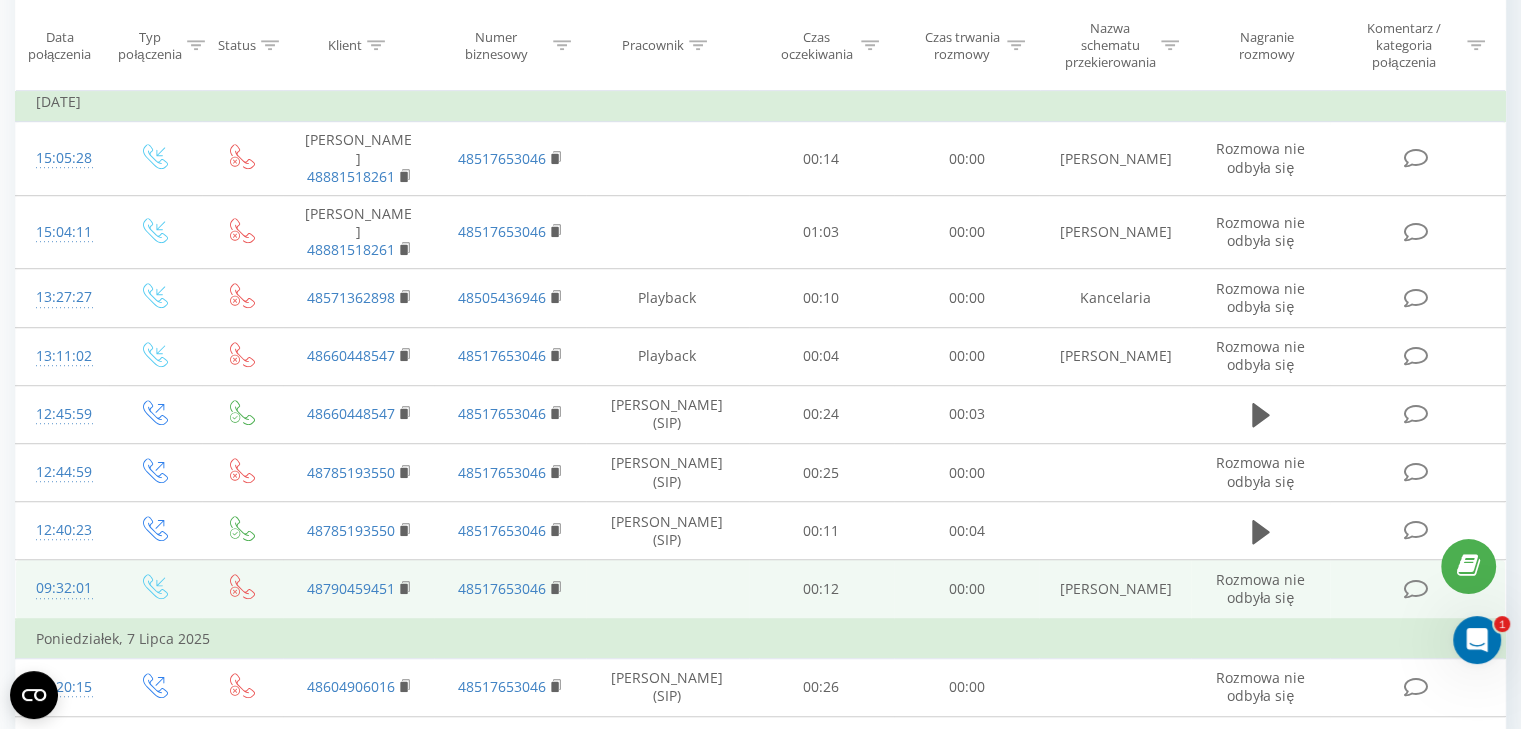 scroll, scrollTop: 1247, scrollLeft: 0, axis: vertical 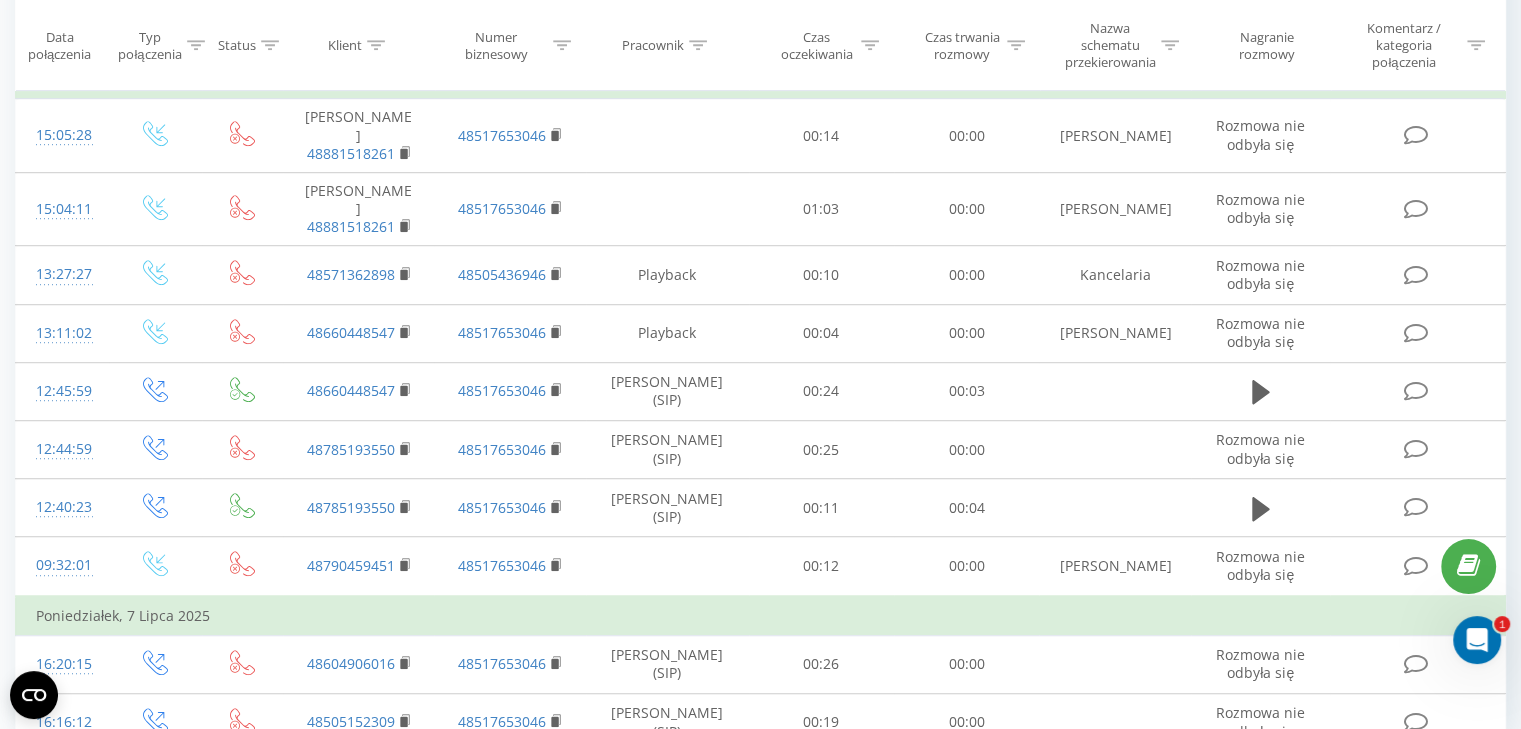 click on "5" at bounding box center (1299, 797) 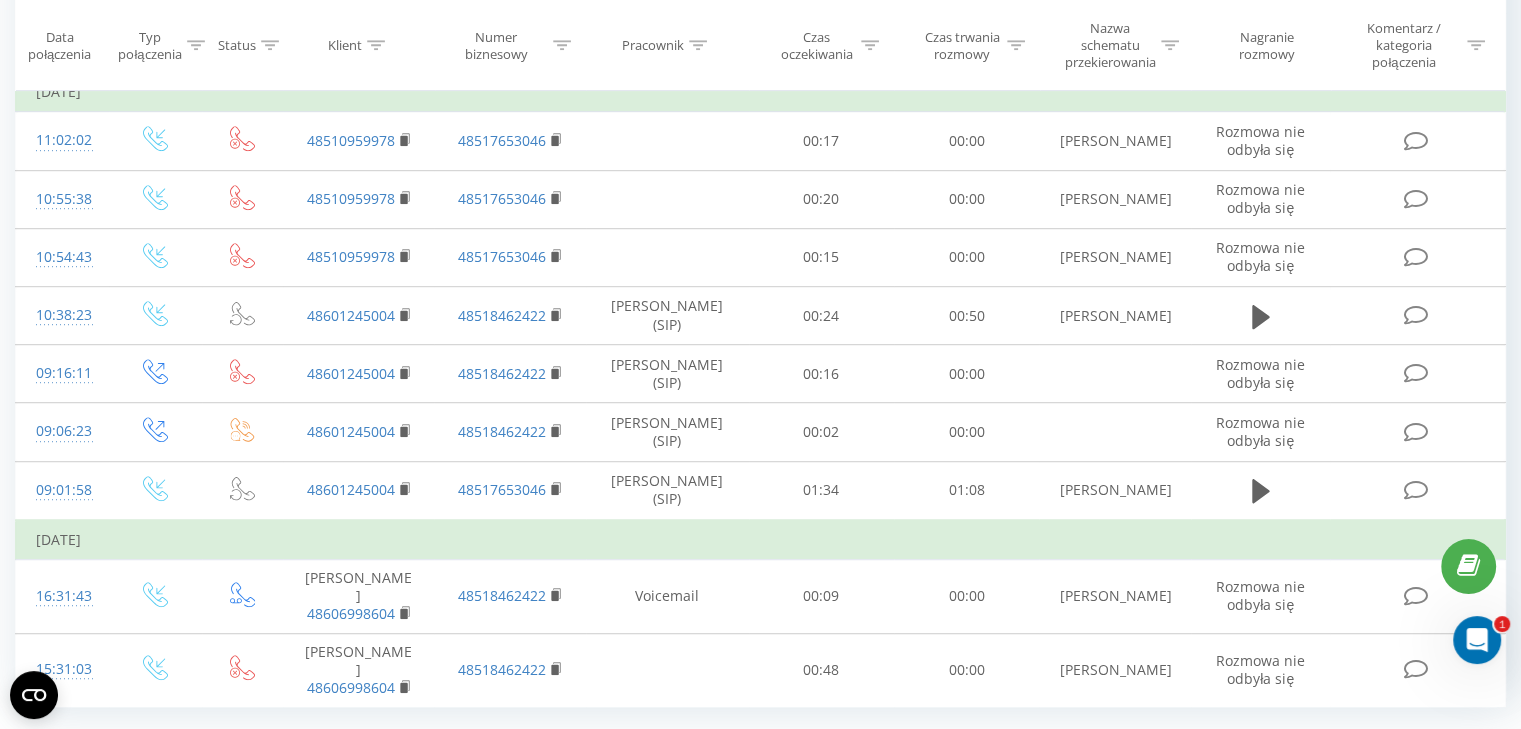 scroll, scrollTop: 1191, scrollLeft: 0, axis: vertical 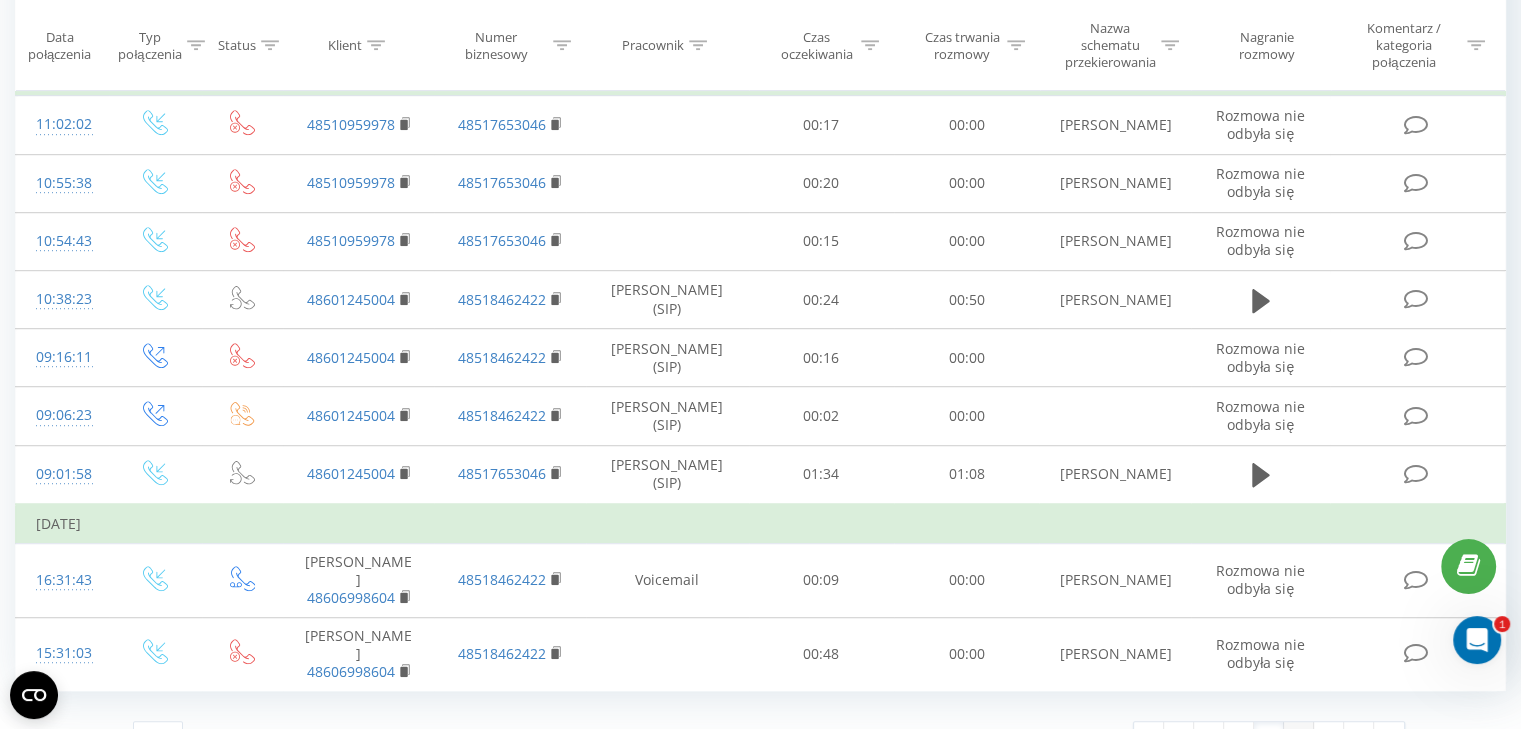 click on "6" at bounding box center [1299, 736] 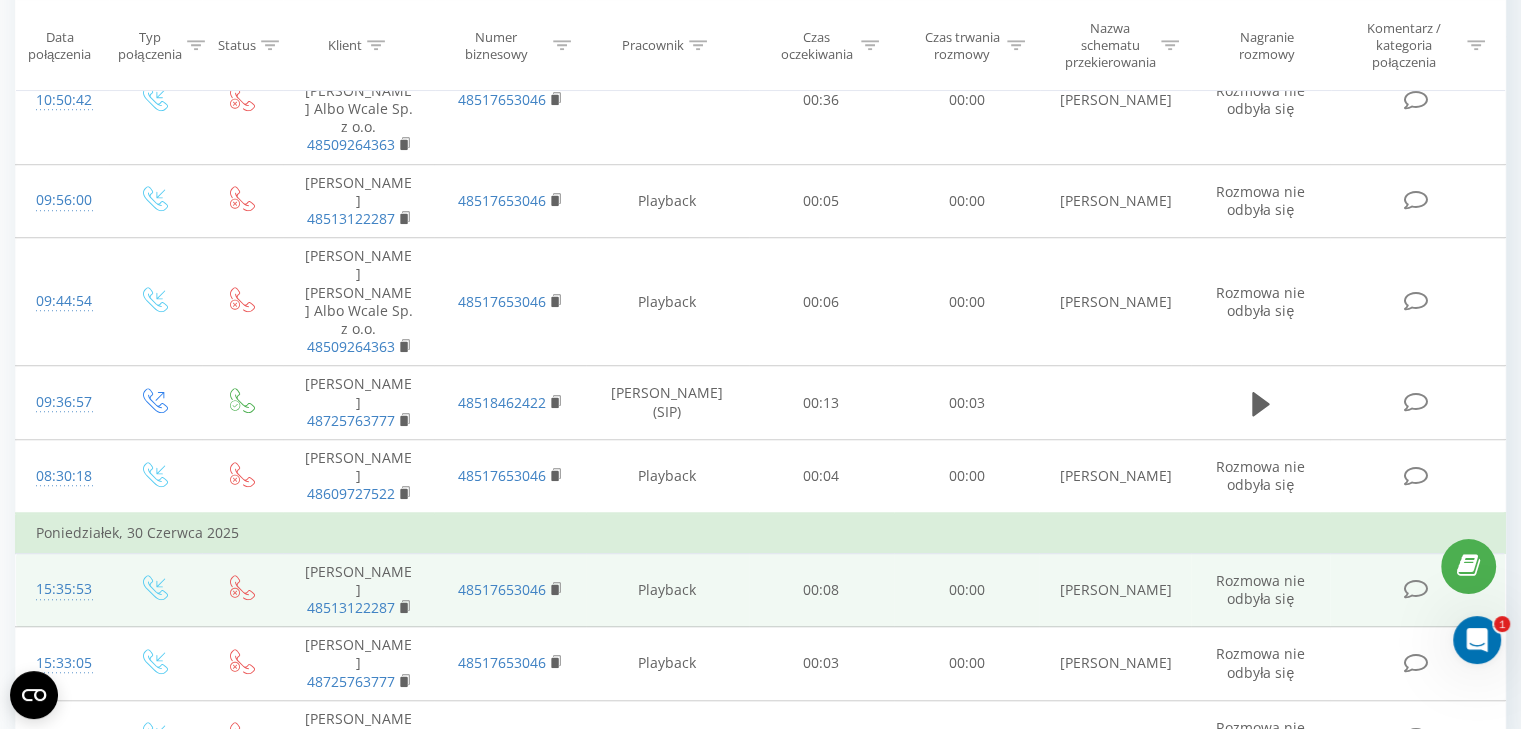 scroll, scrollTop: 1479, scrollLeft: 0, axis: vertical 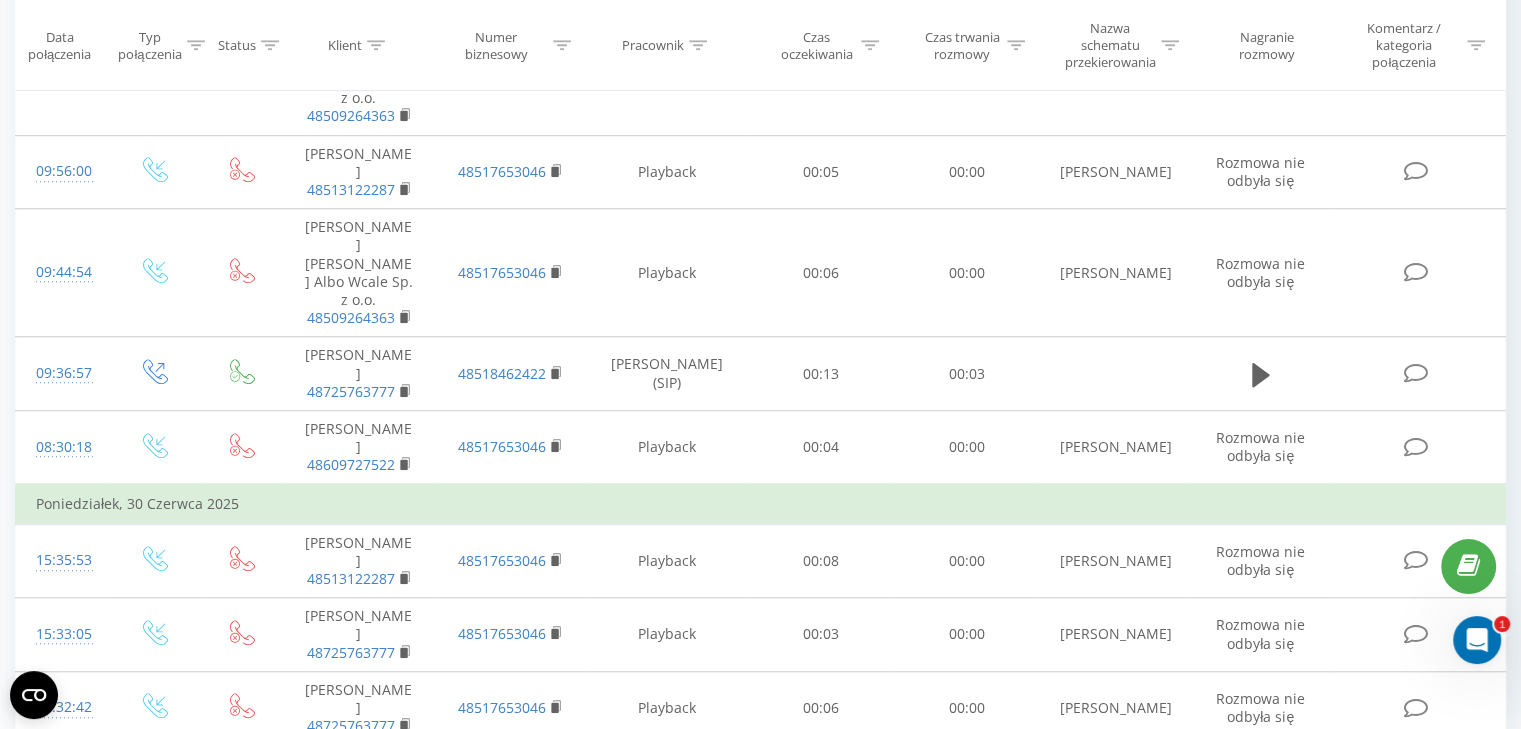 click on "4" at bounding box center [1239, 790] 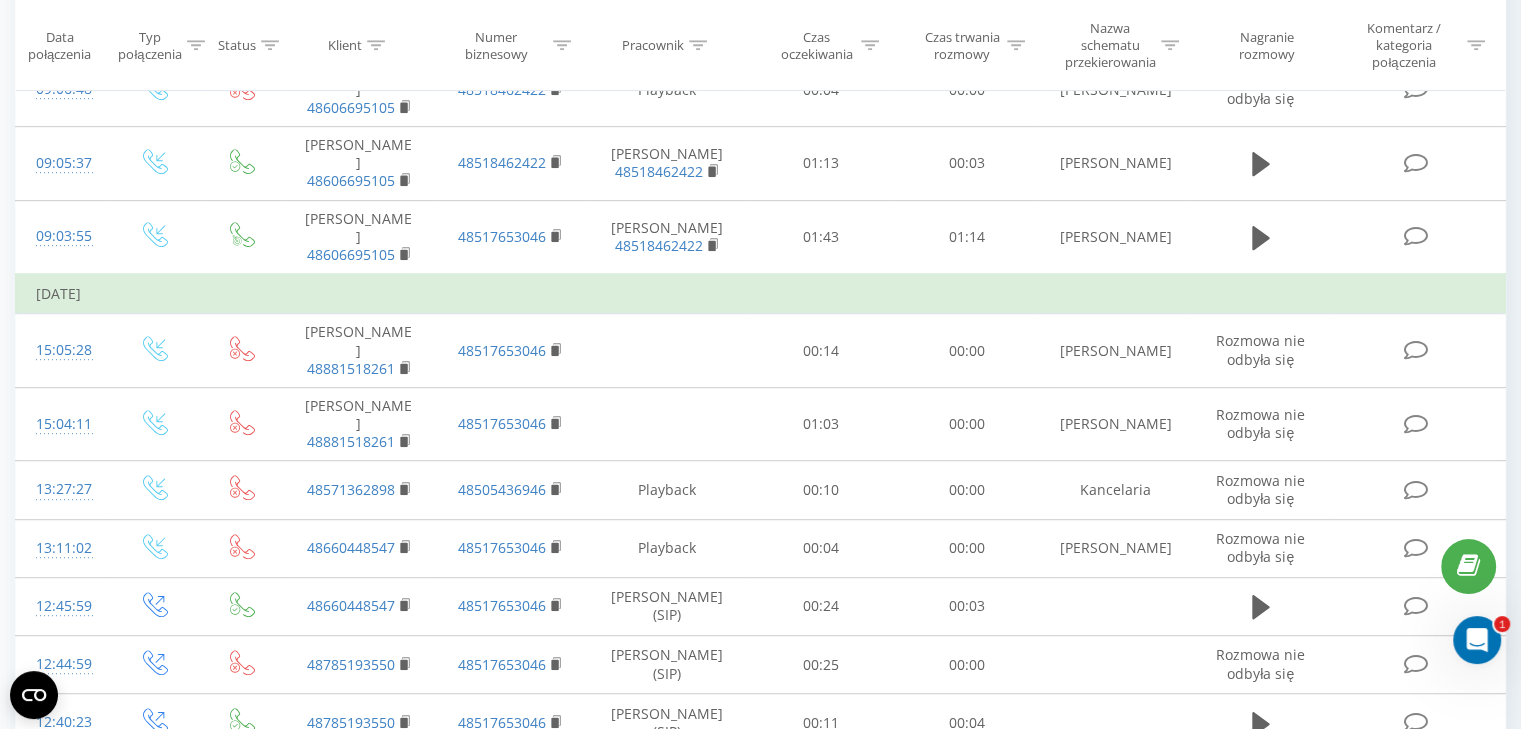 scroll, scrollTop: 1247, scrollLeft: 0, axis: vertical 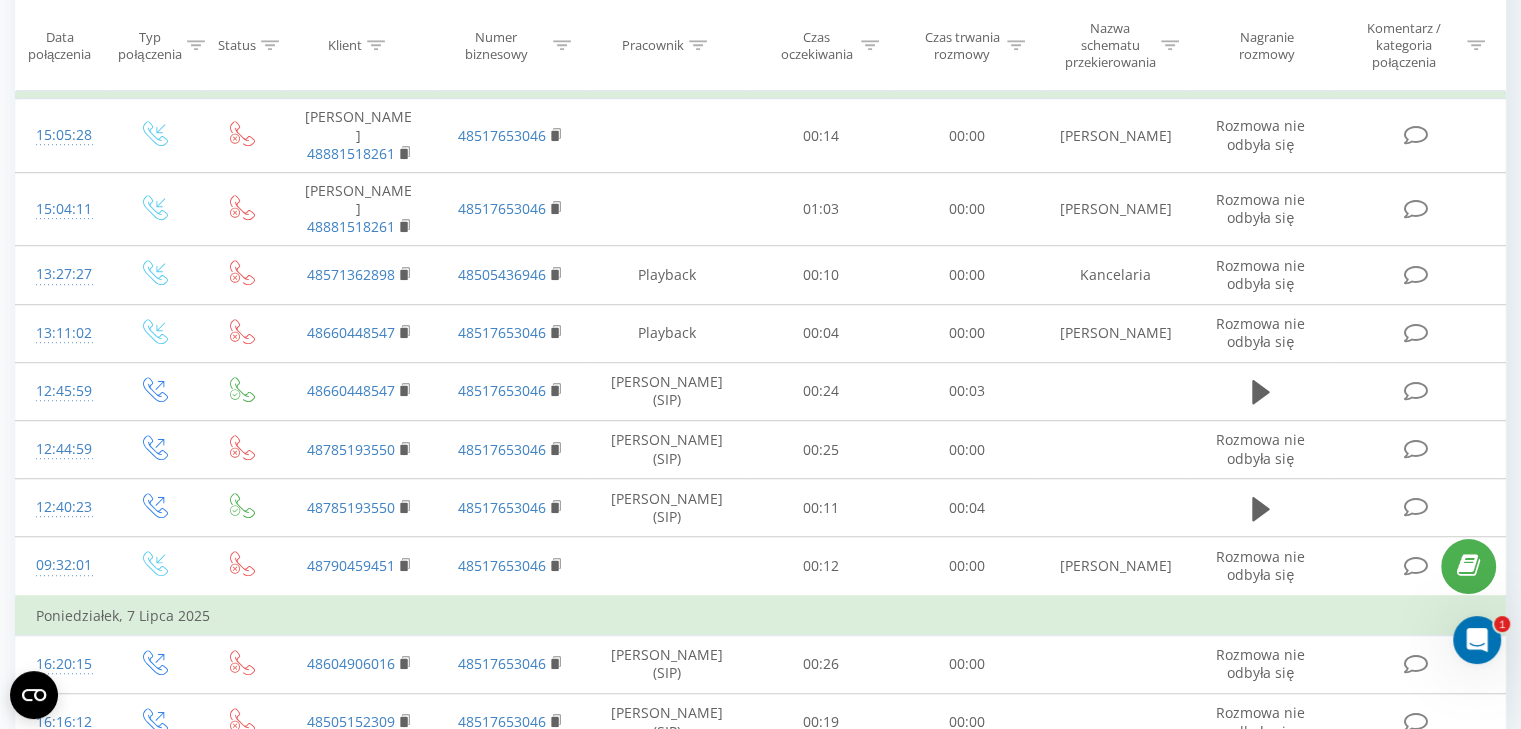 click on "2" at bounding box center [1209, 797] 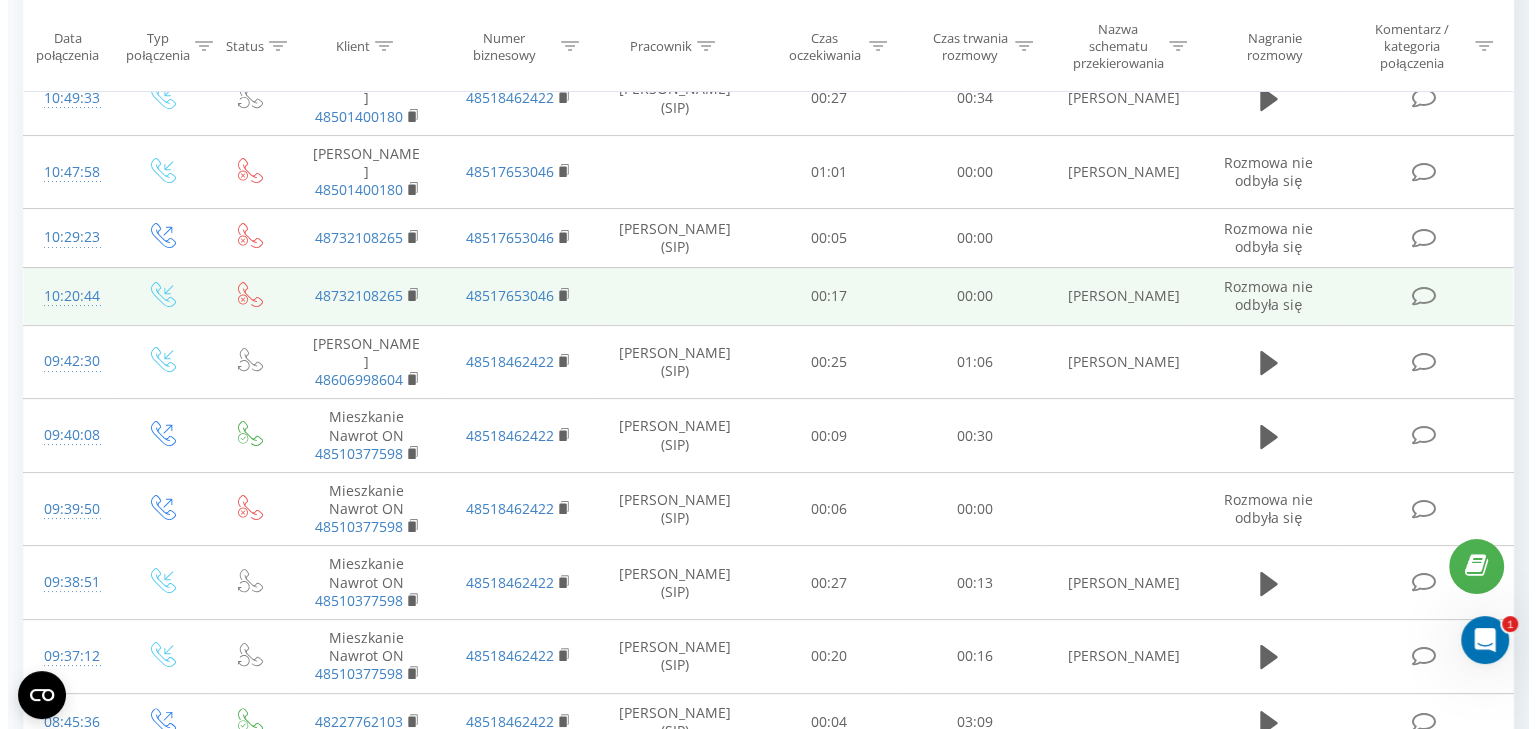 scroll, scrollTop: 332, scrollLeft: 0, axis: vertical 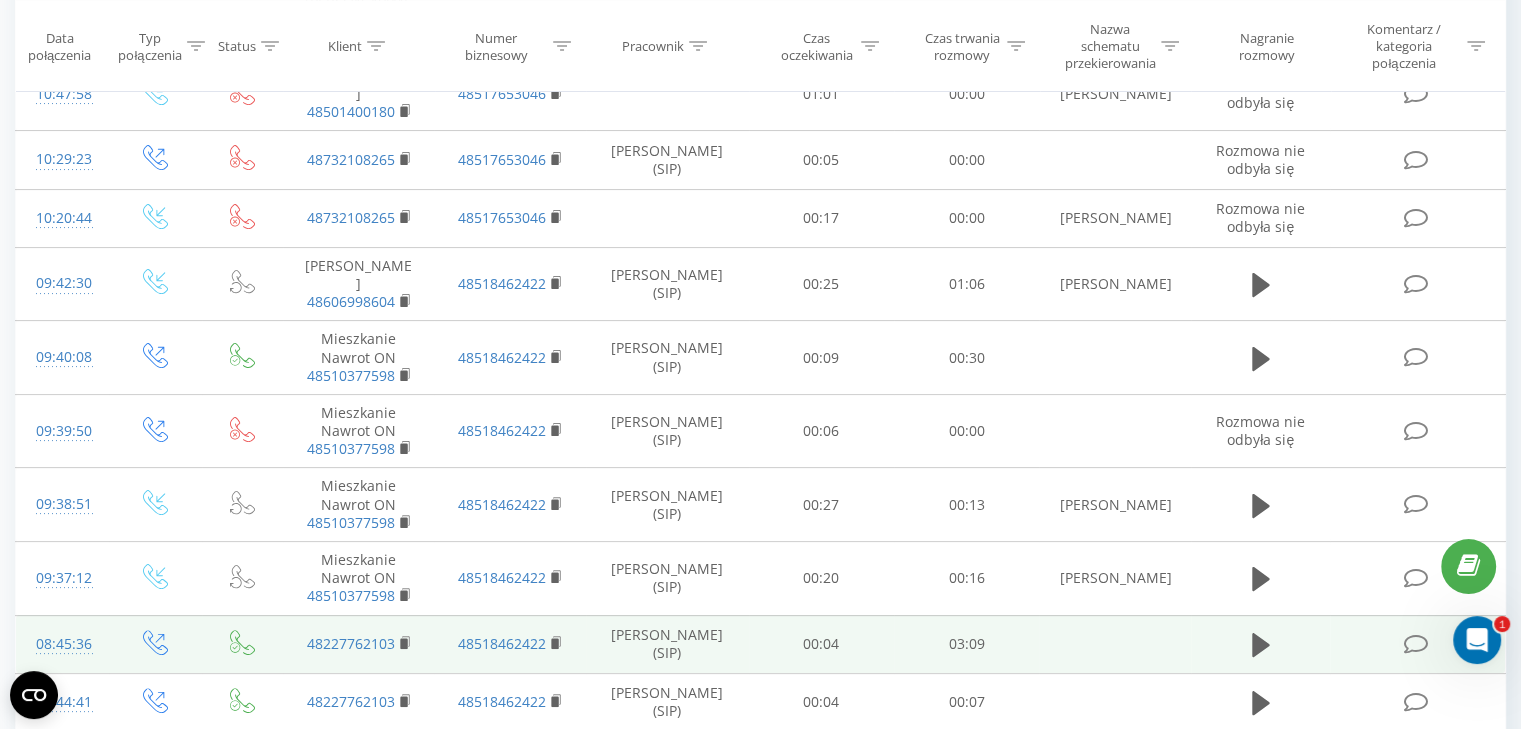 click at bounding box center [1415, 644] 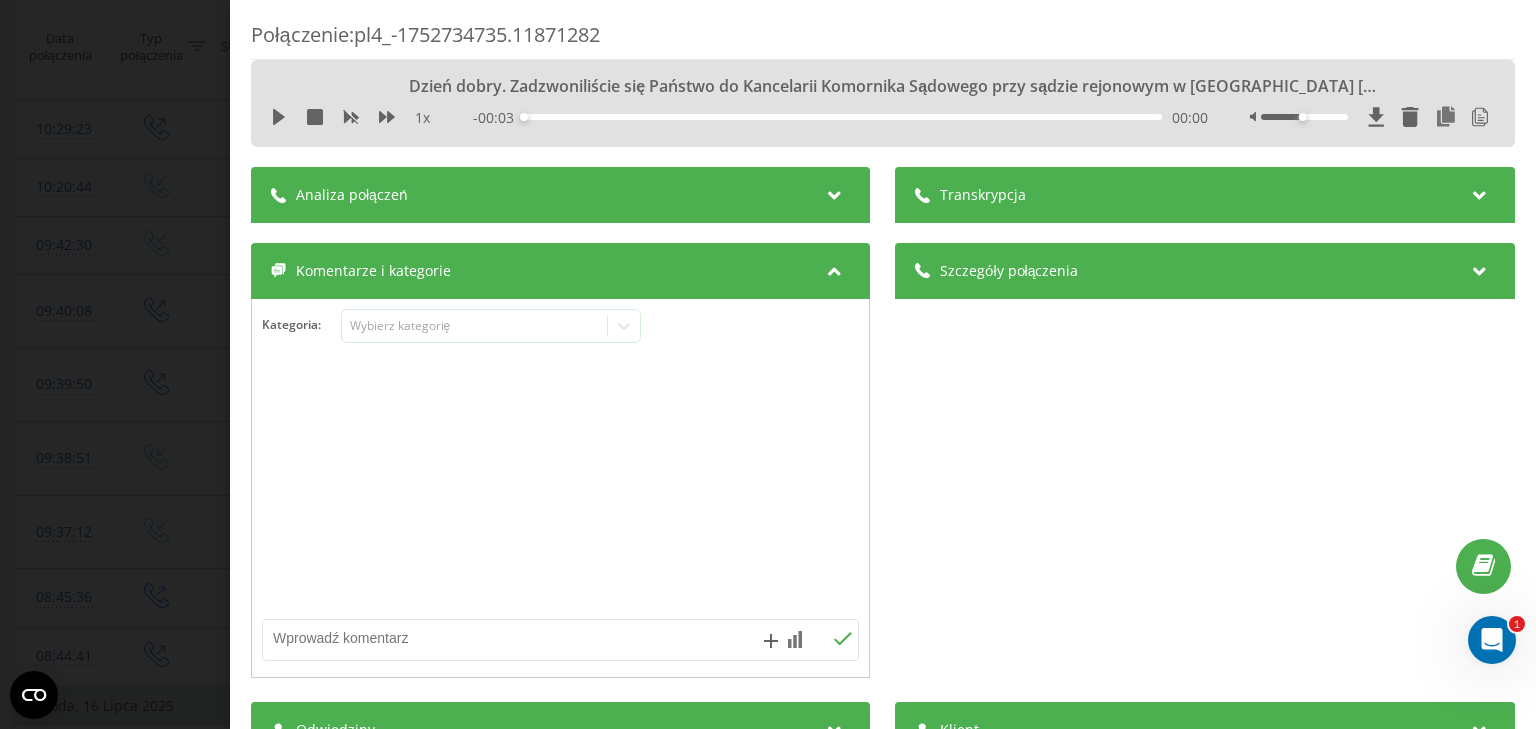 click on "Analiza połączeń" at bounding box center [352, 195] 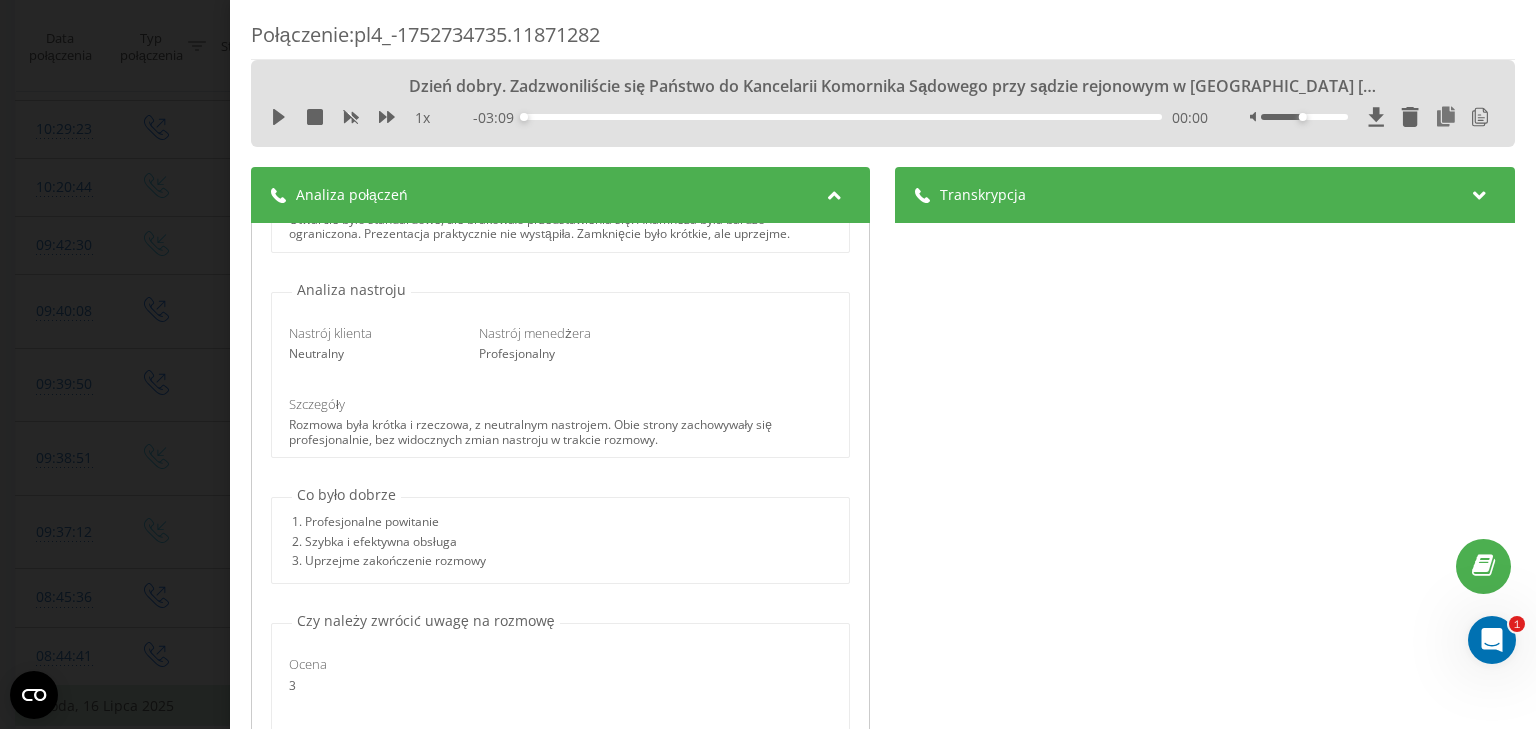 scroll, scrollTop: 451, scrollLeft: 0, axis: vertical 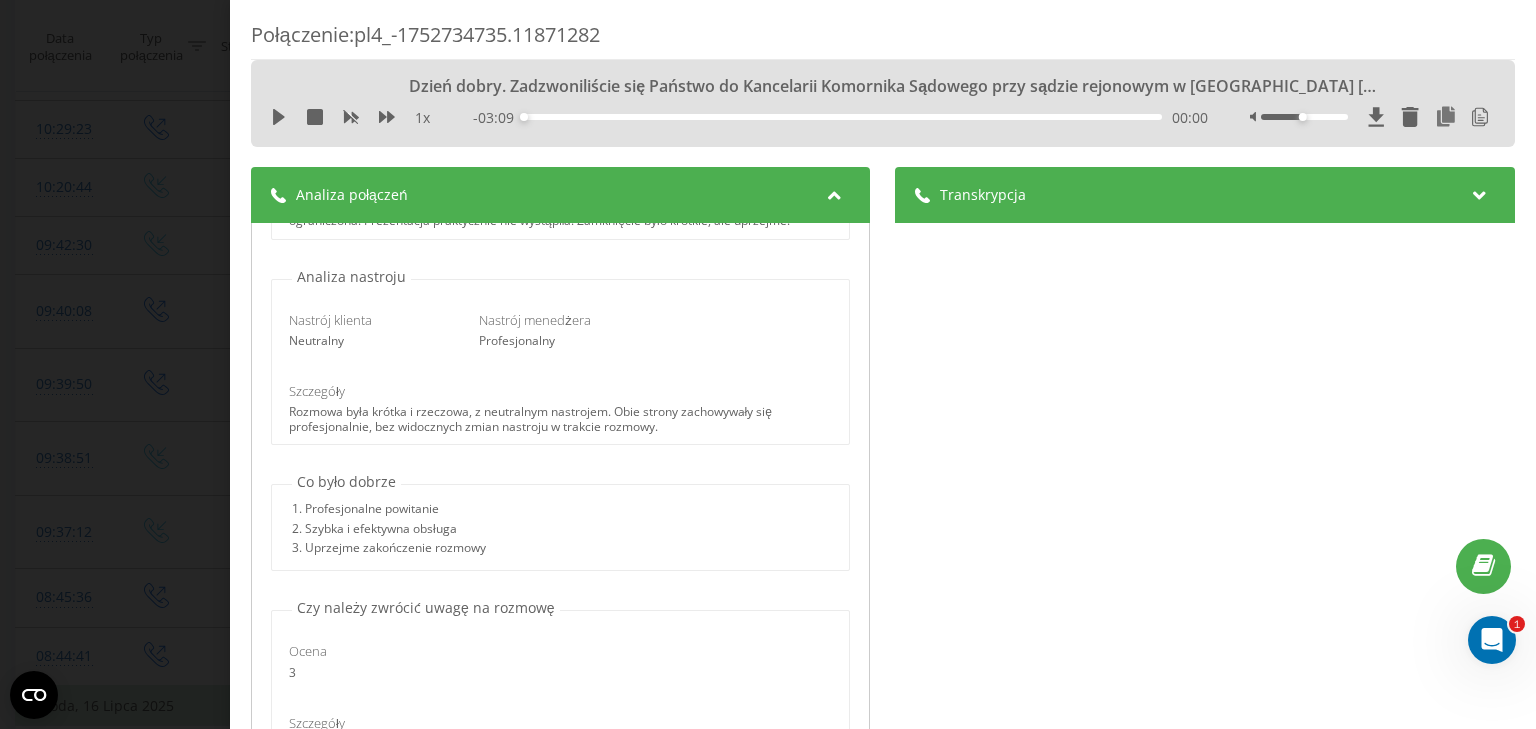 click on "Transkrypcja" at bounding box center [984, 195] 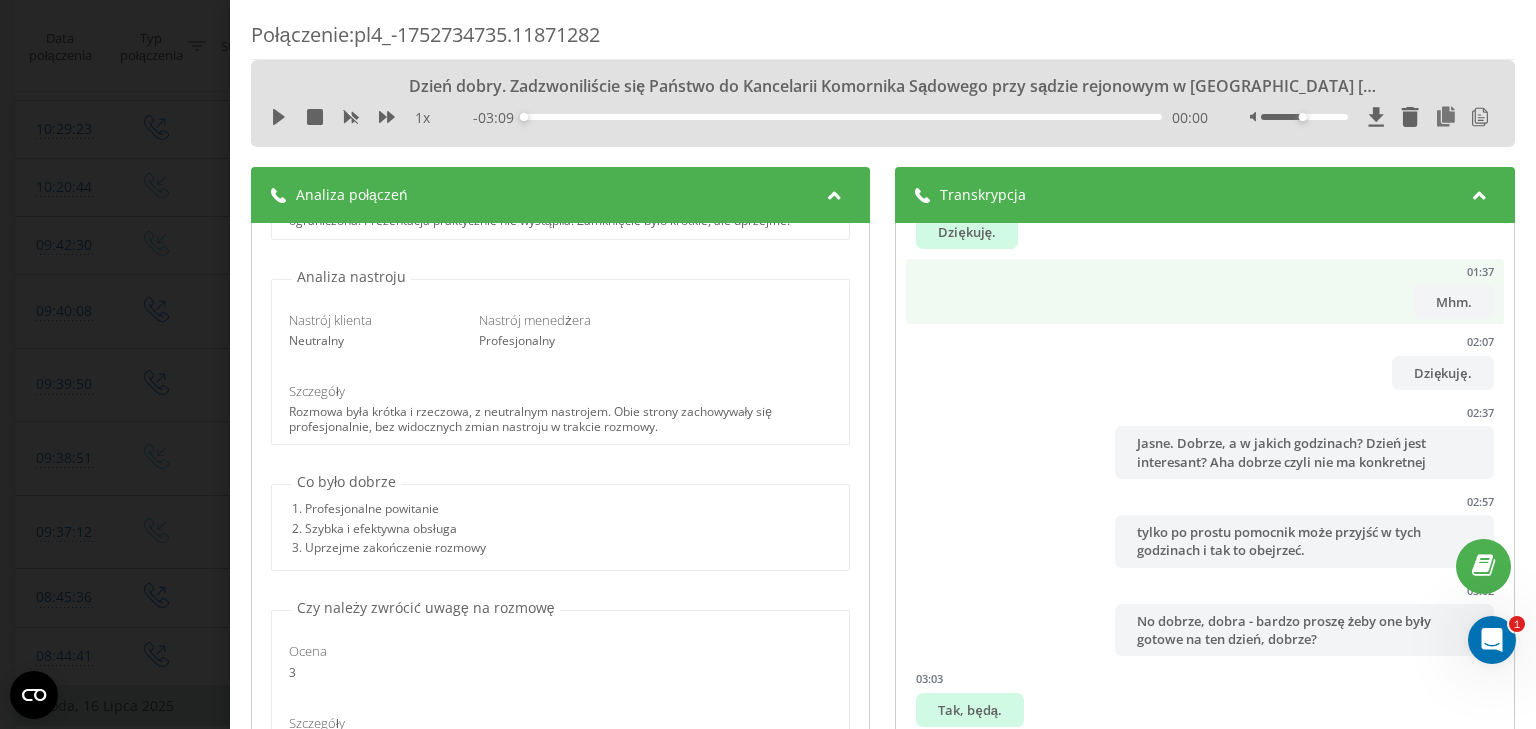 scroll, scrollTop: 960, scrollLeft: 0, axis: vertical 